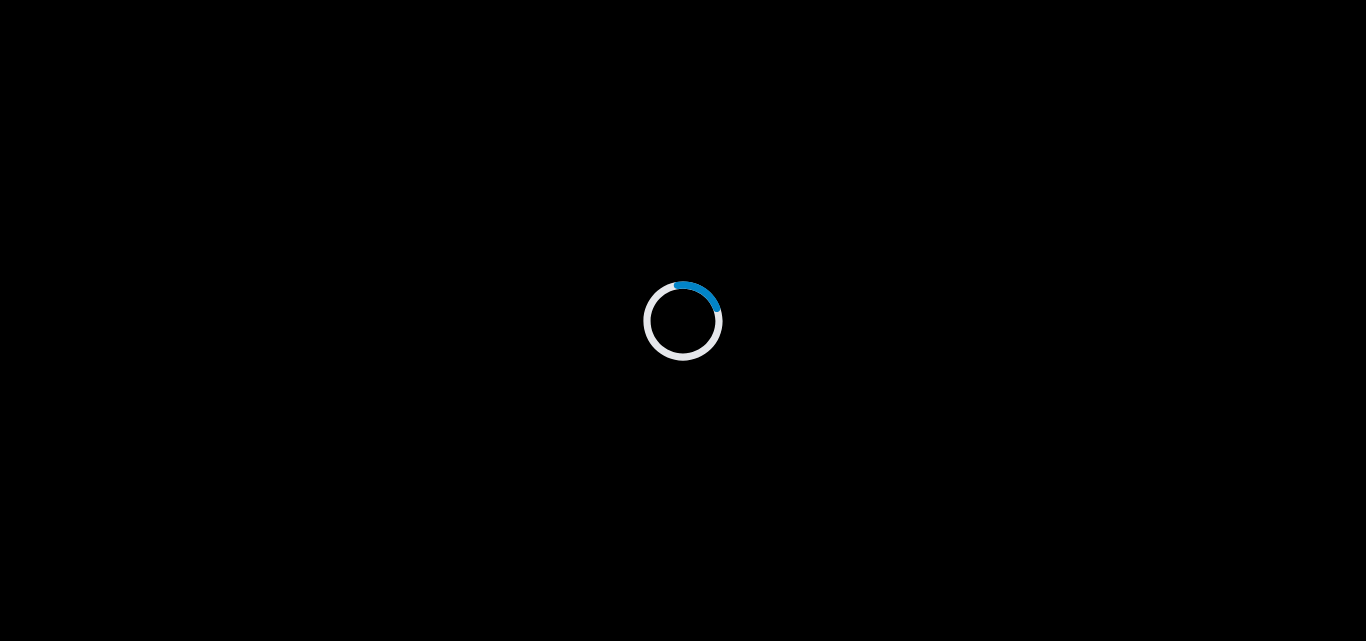 scroll, scrollTop: 0, scrollLeft: 0, axis: both 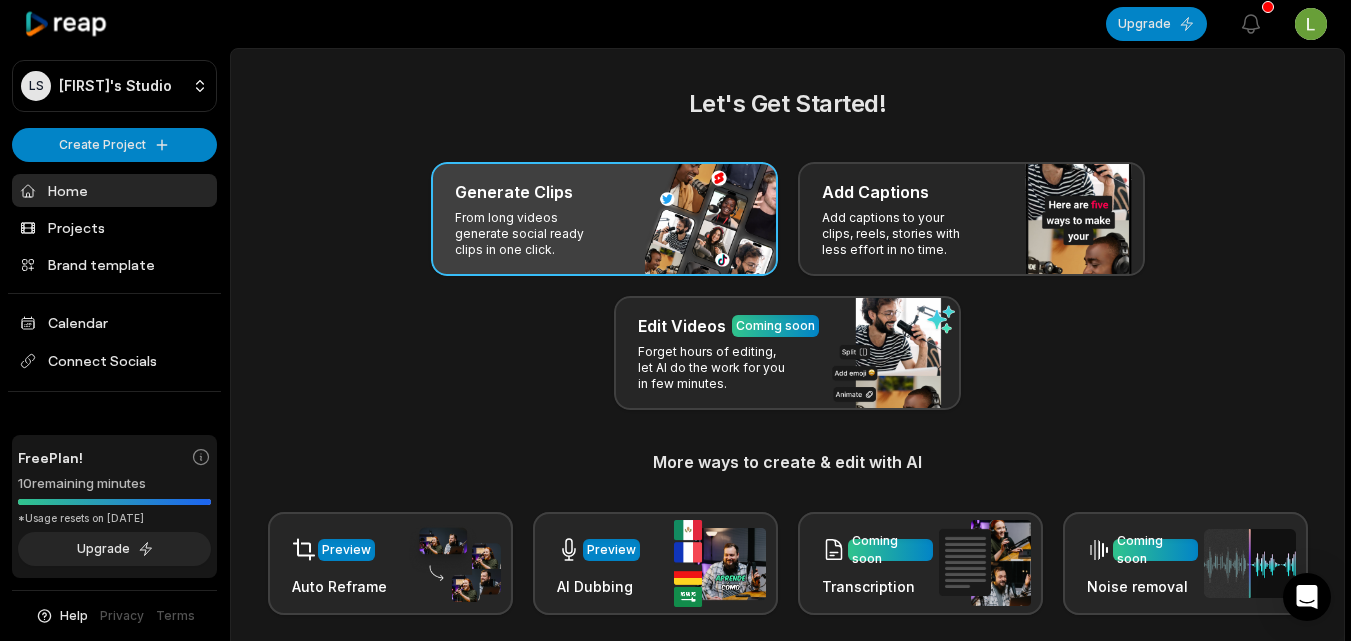 click on "Generate Clips From long videos generate social ready clips in one click." at bounding box center (604, 219) 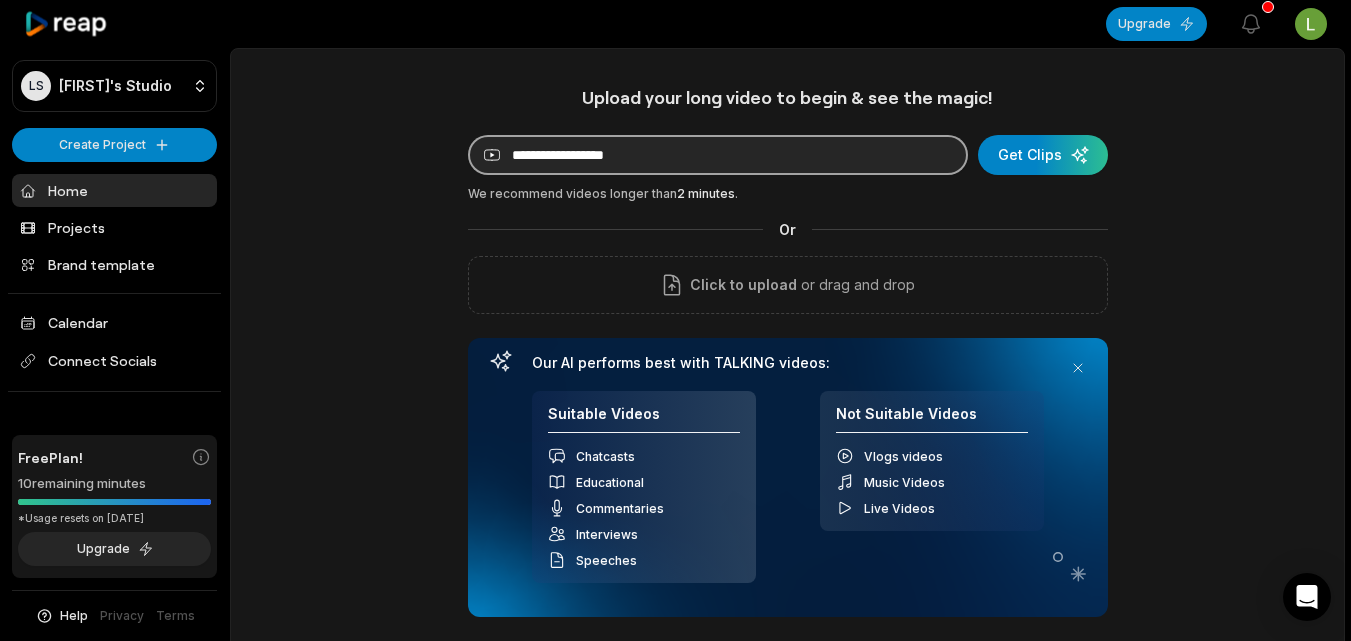 click at bounding box center (718, 155) 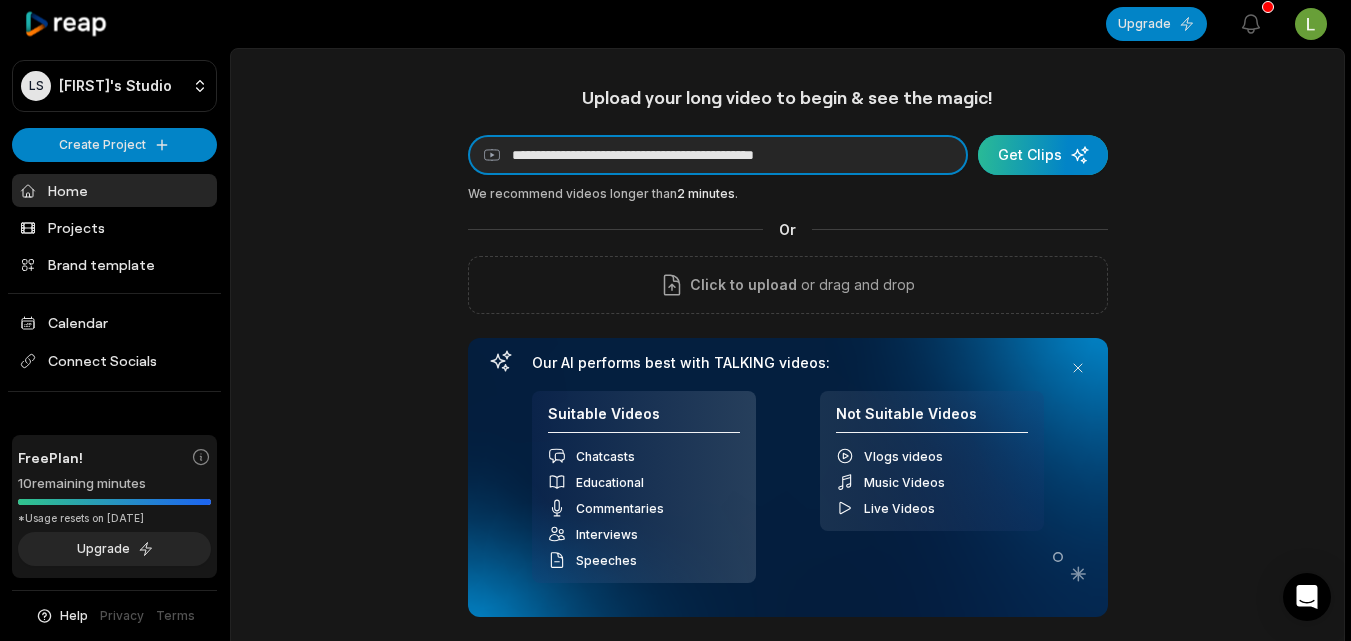 type on "**********" 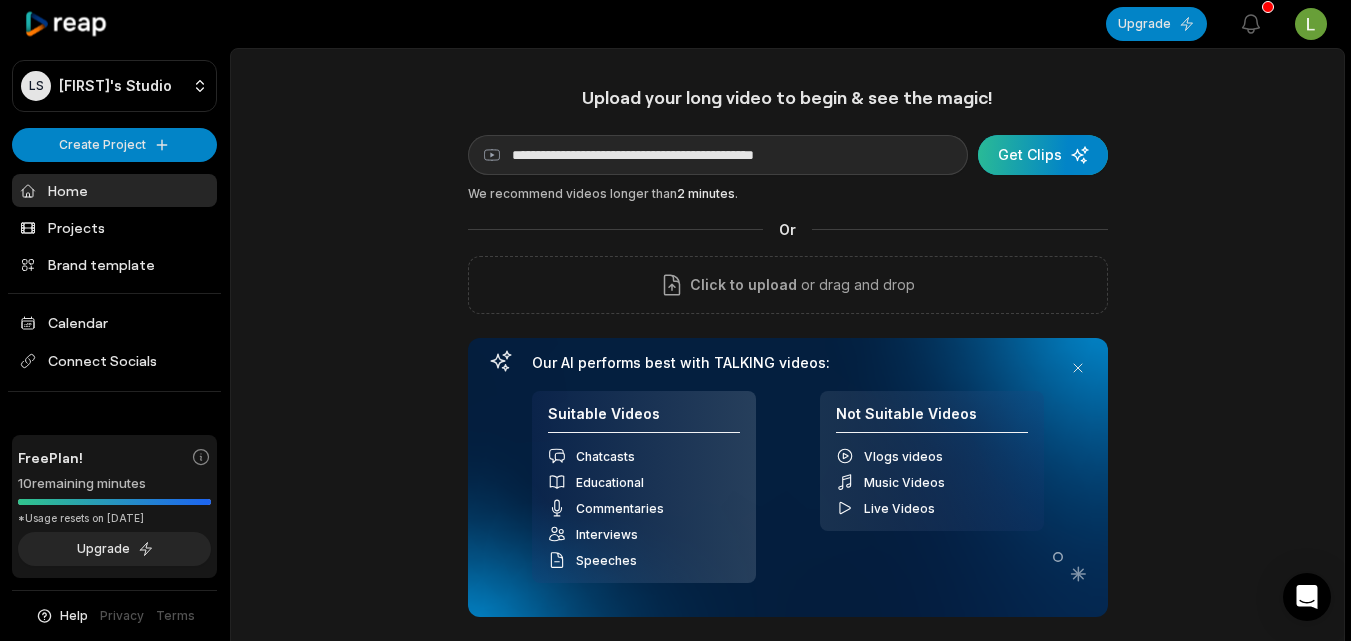 click at bounding box center [1043, 155] 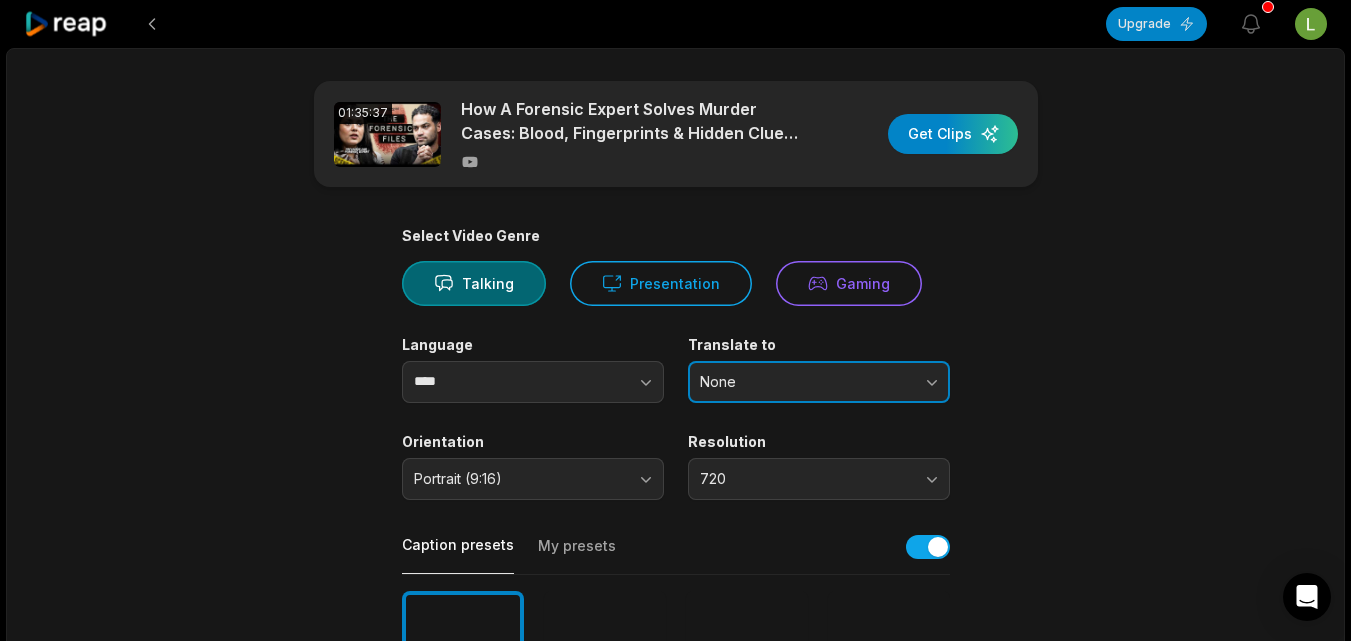 click on "None" at bounding box center [805, 382] 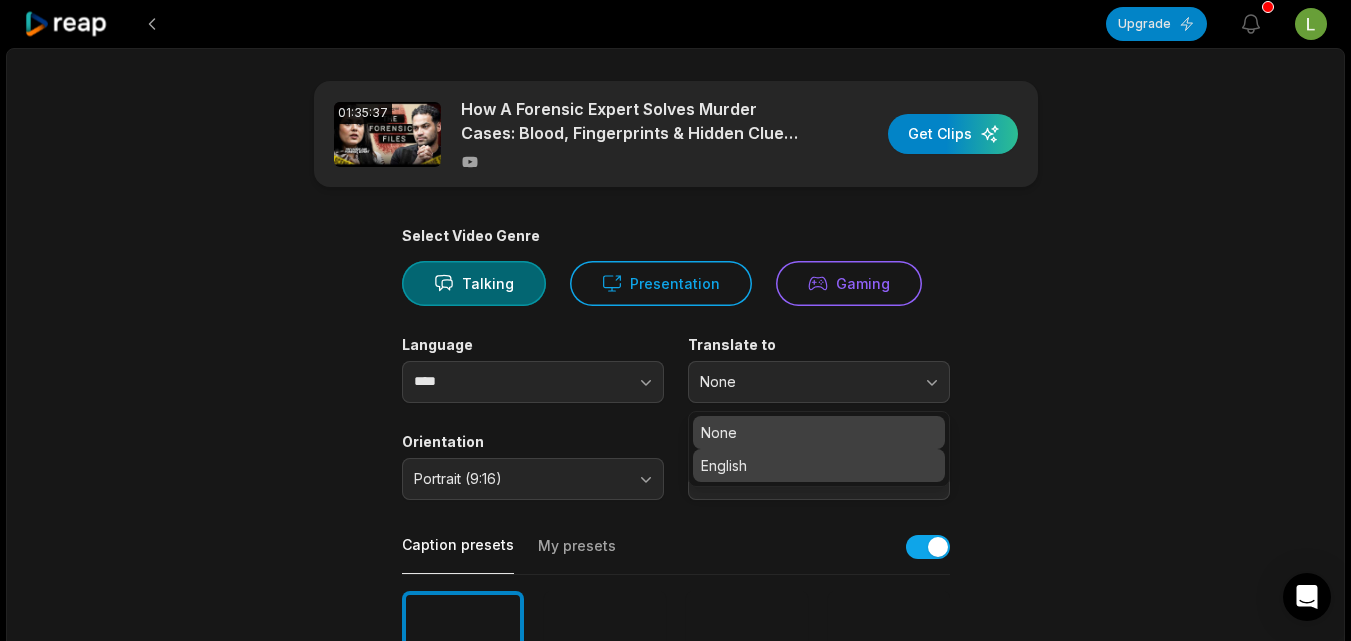 click on "English" at bounding box center [819, 465] 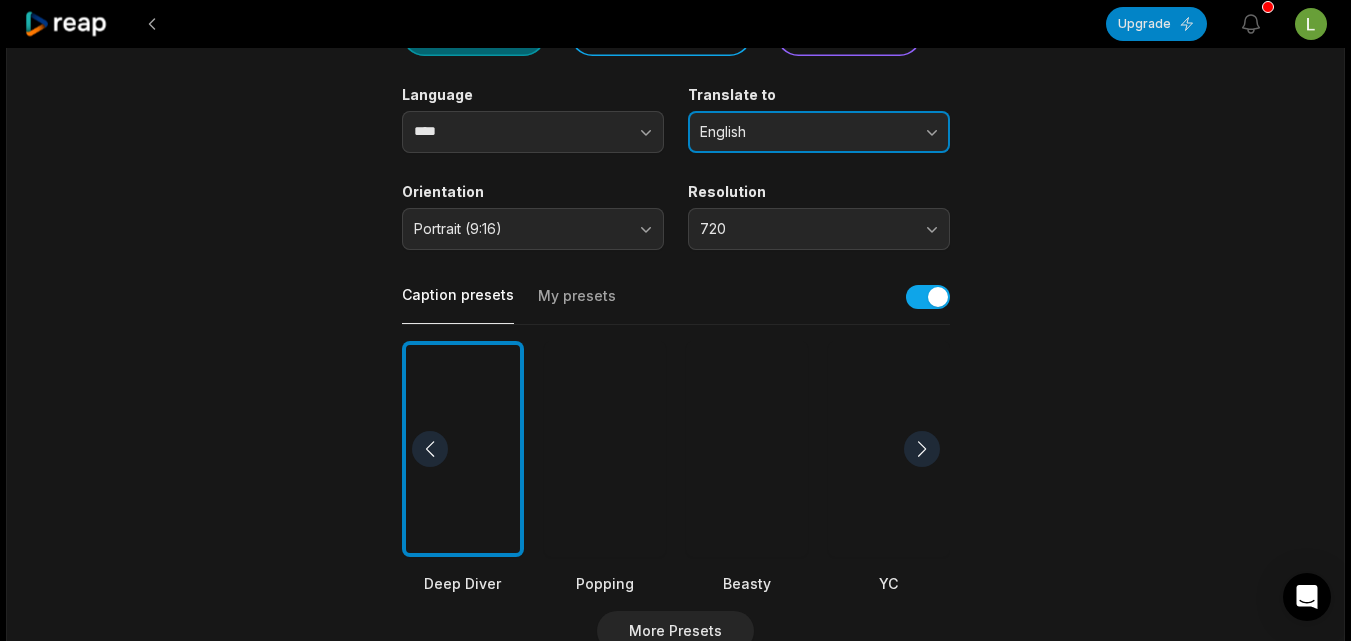 scroll, scrollTop: 267, scrollLeft: 0, axis: vertical 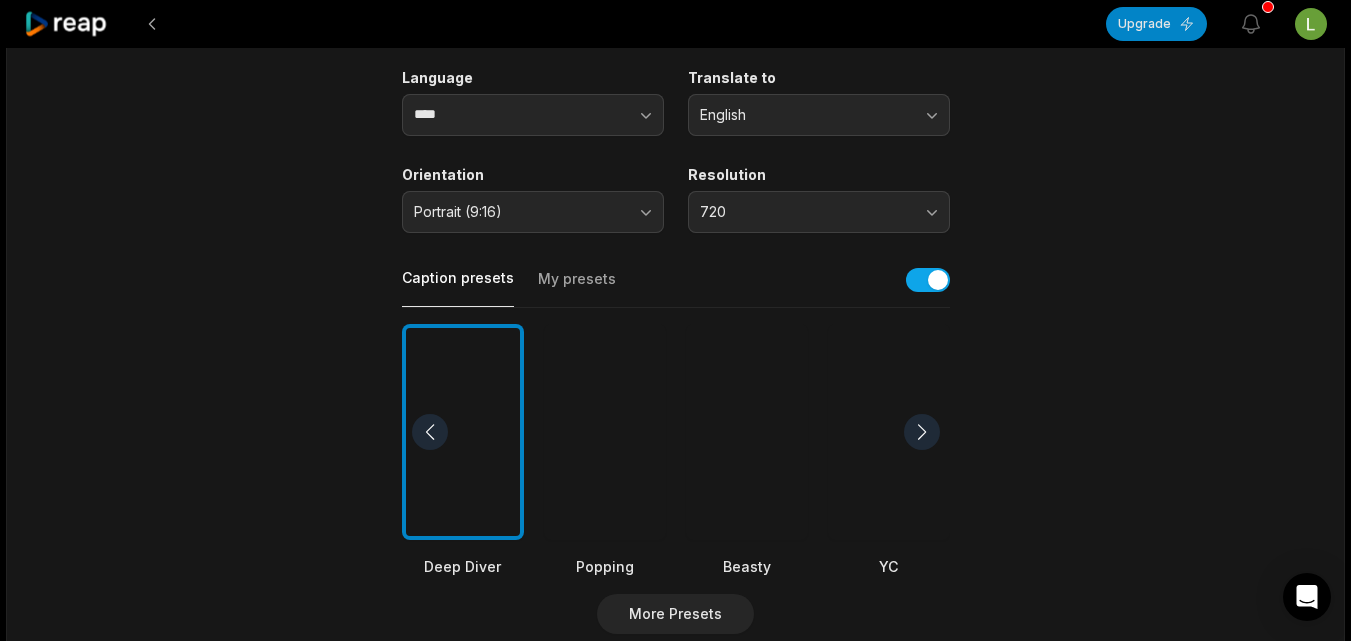 click at bounding box center [605, 432] 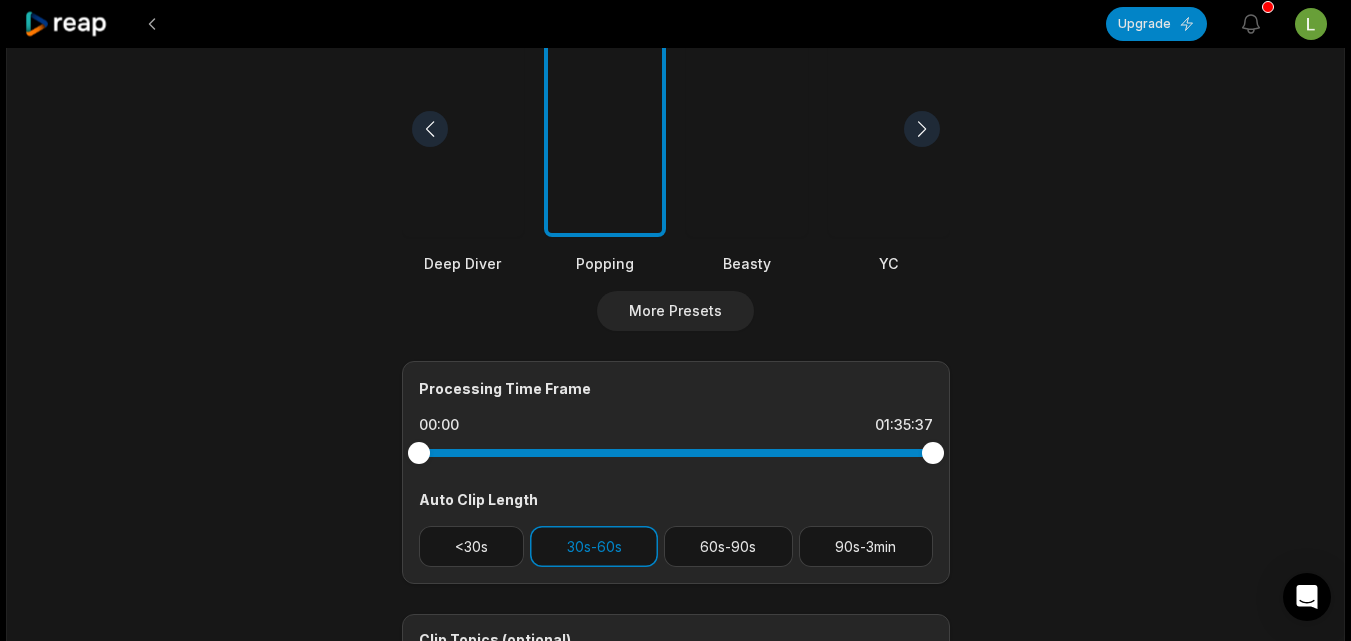 scroll, scrollTop: 580, scrollLeft: 0, axis: vertical 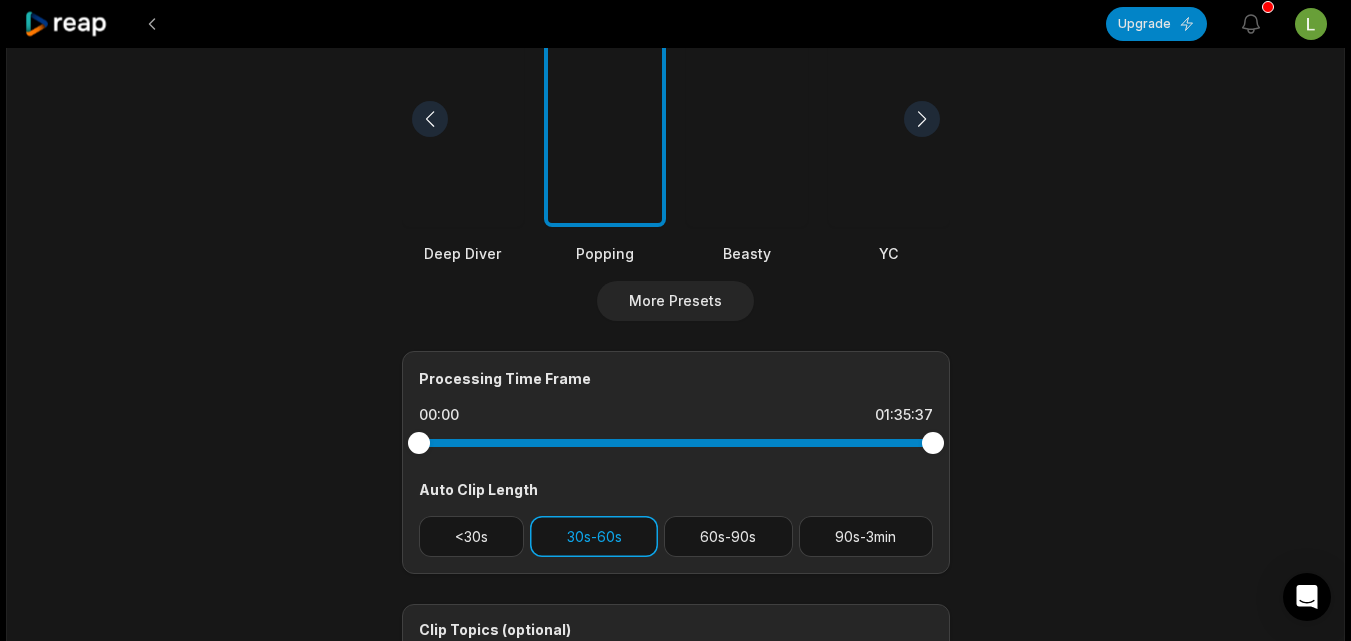 click on "30s-60s" at bounding box center (594, 536) 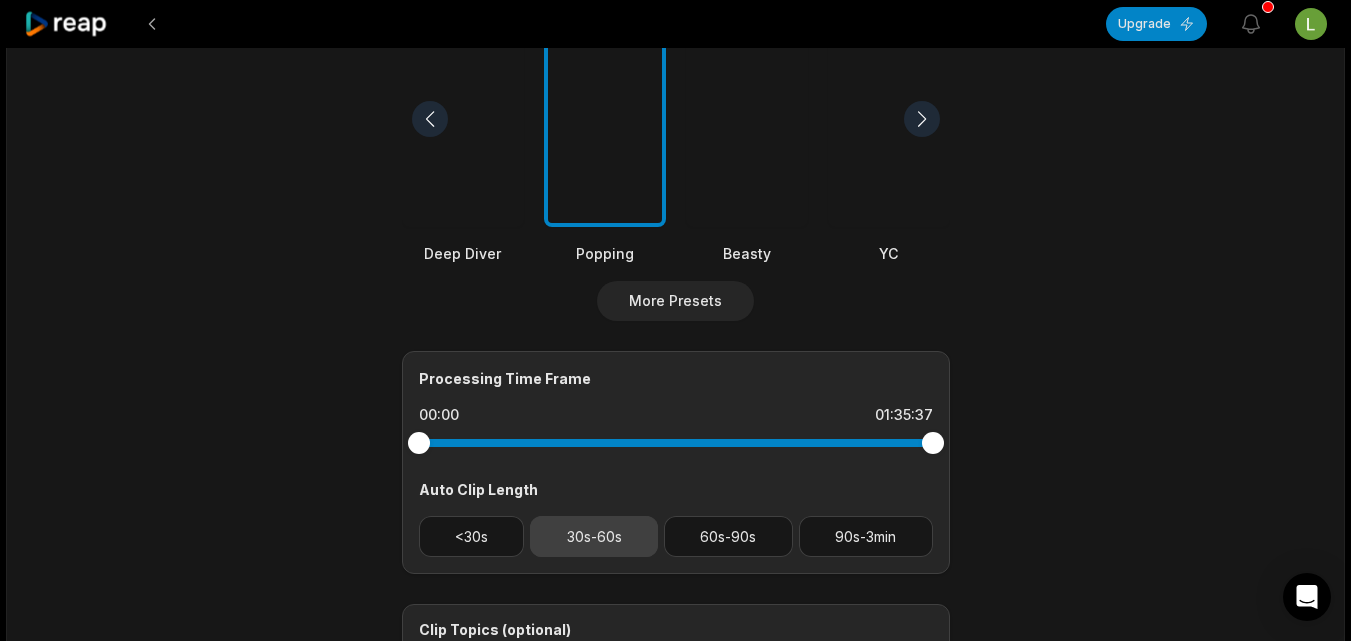 click on "30s-60s" at bounding box center [594, 536] 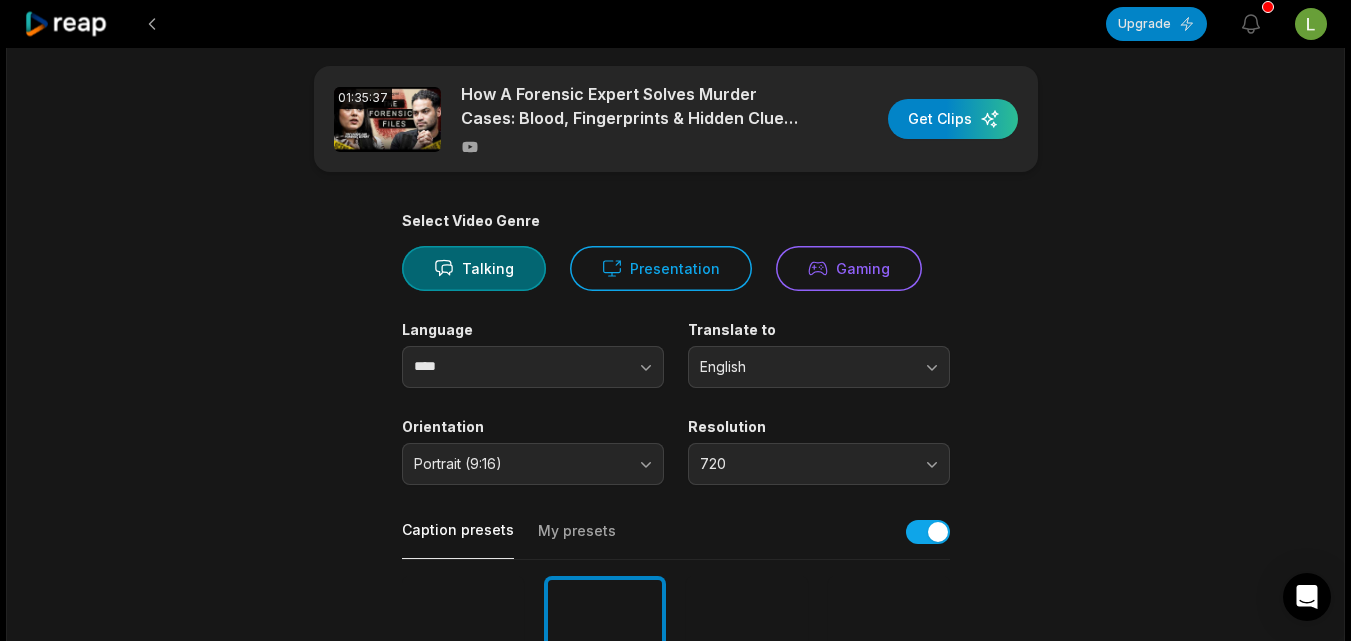 scroll, scrollTop: 0, scrollLeft: 0, axis: both 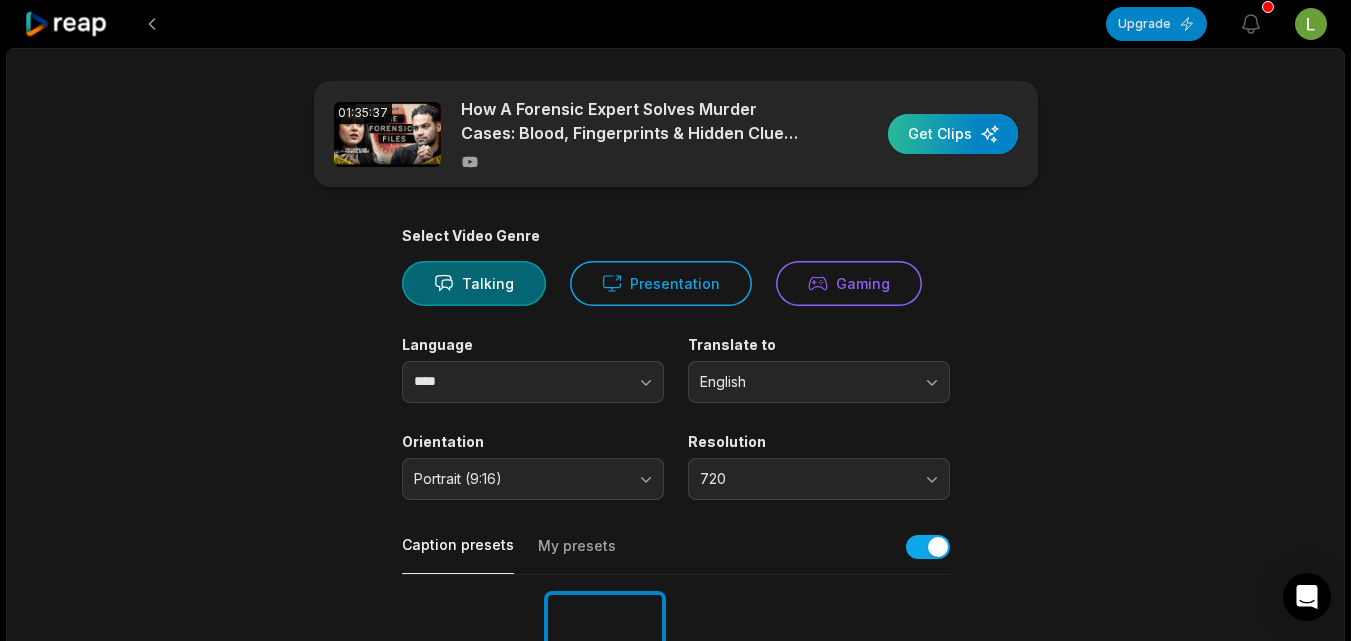 click at bounding box center (953, 134) 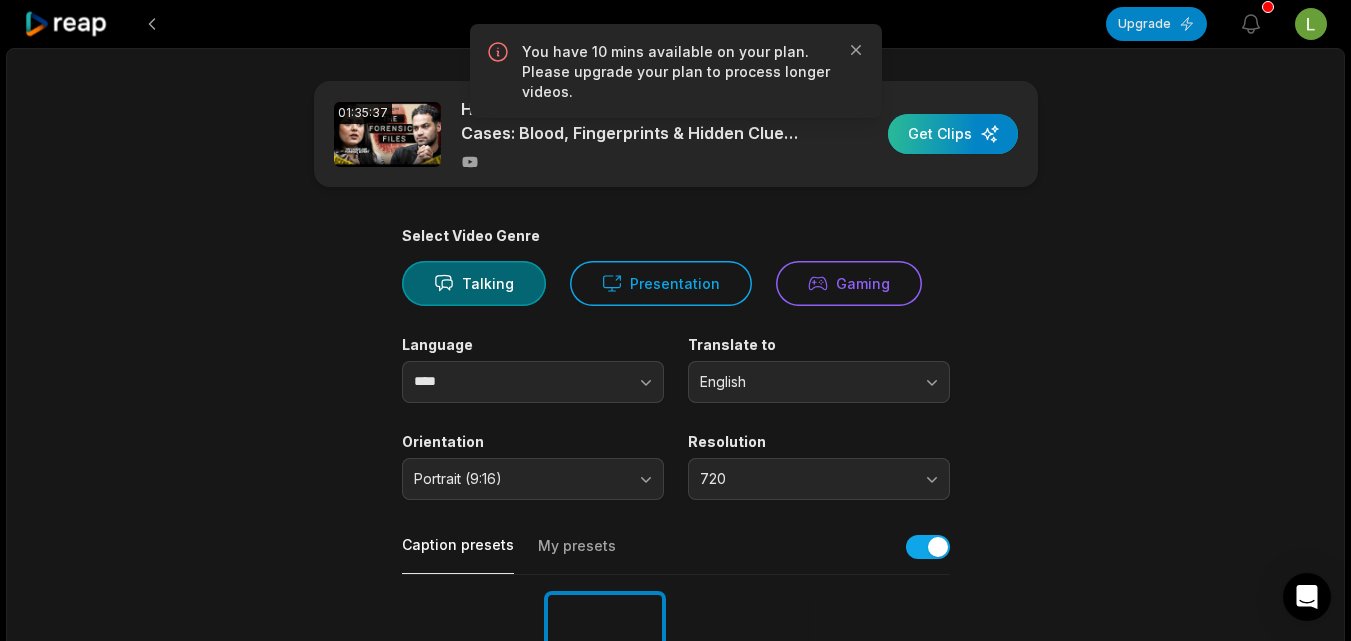 click at bounding box center [953, 134] 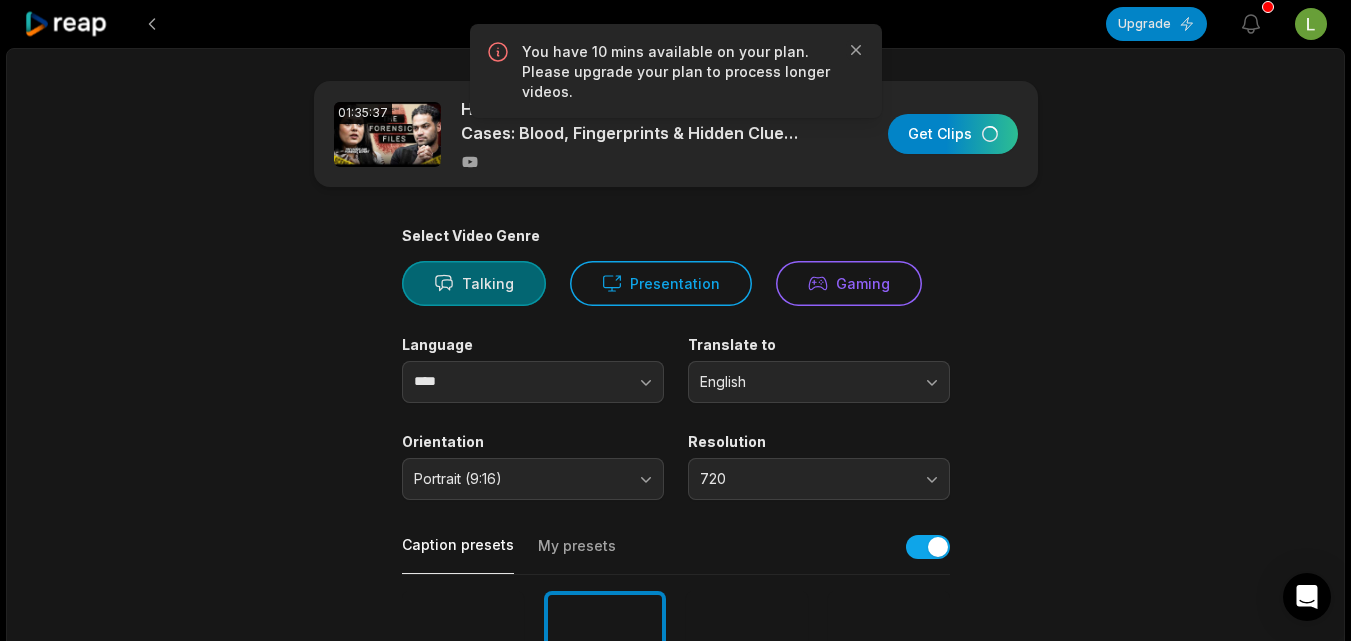 click on "Talking" at bounding box center (474, 283) 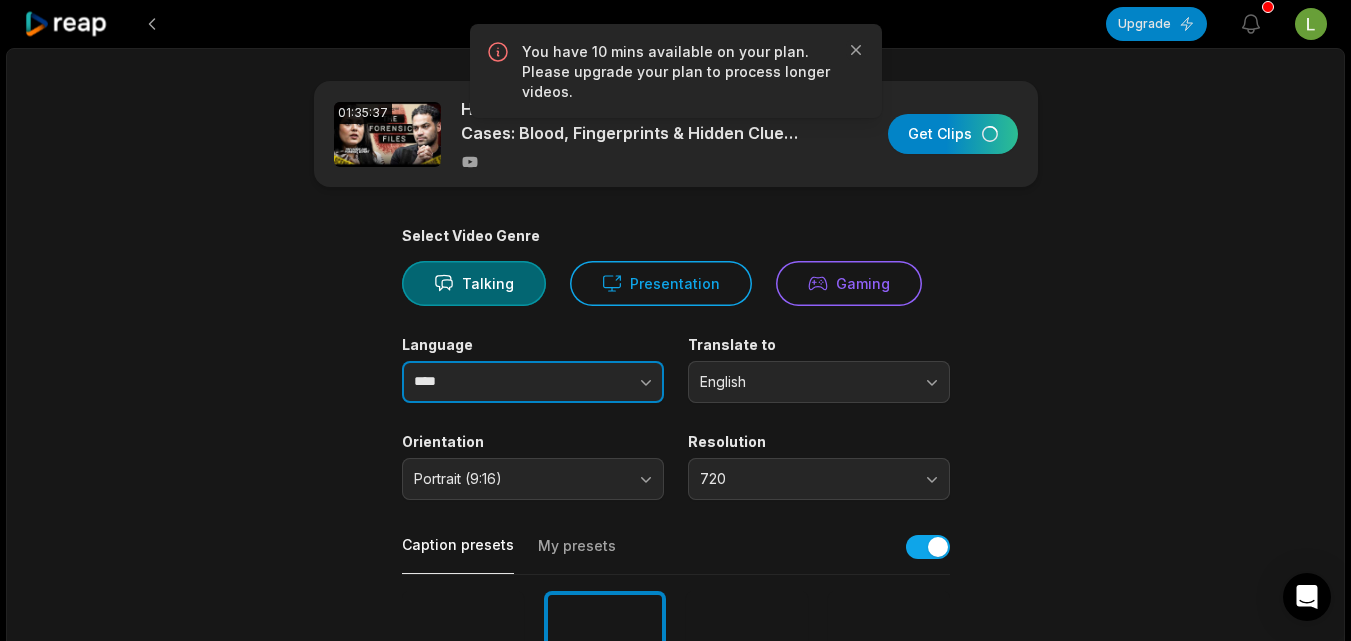 click at bounding box center [606, 382] 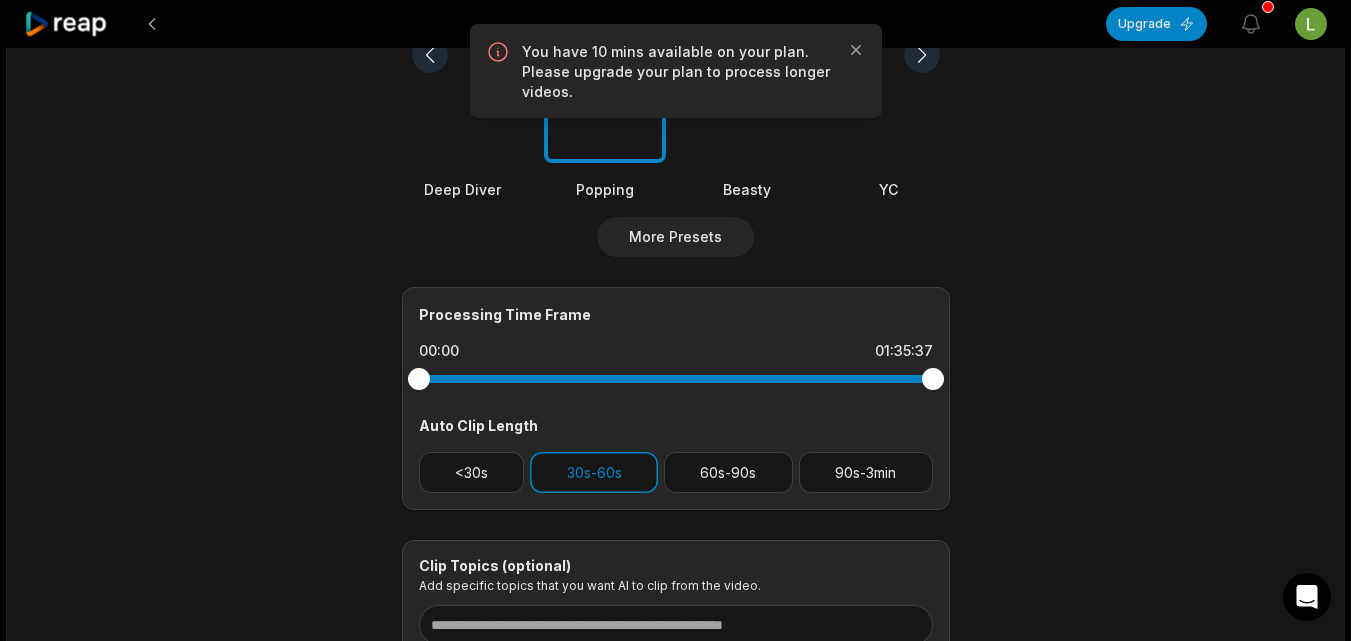 scroll, scrollTop: 660, scrollLeft: 0, axis: vertical 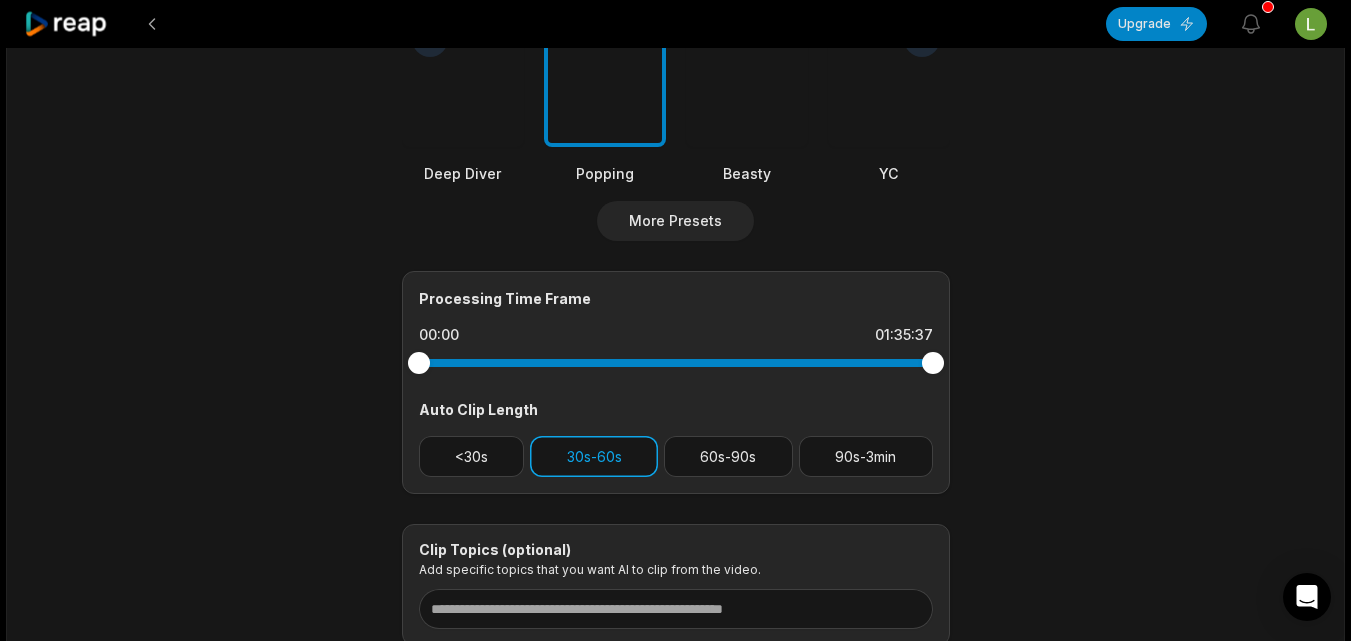 type on "*****" 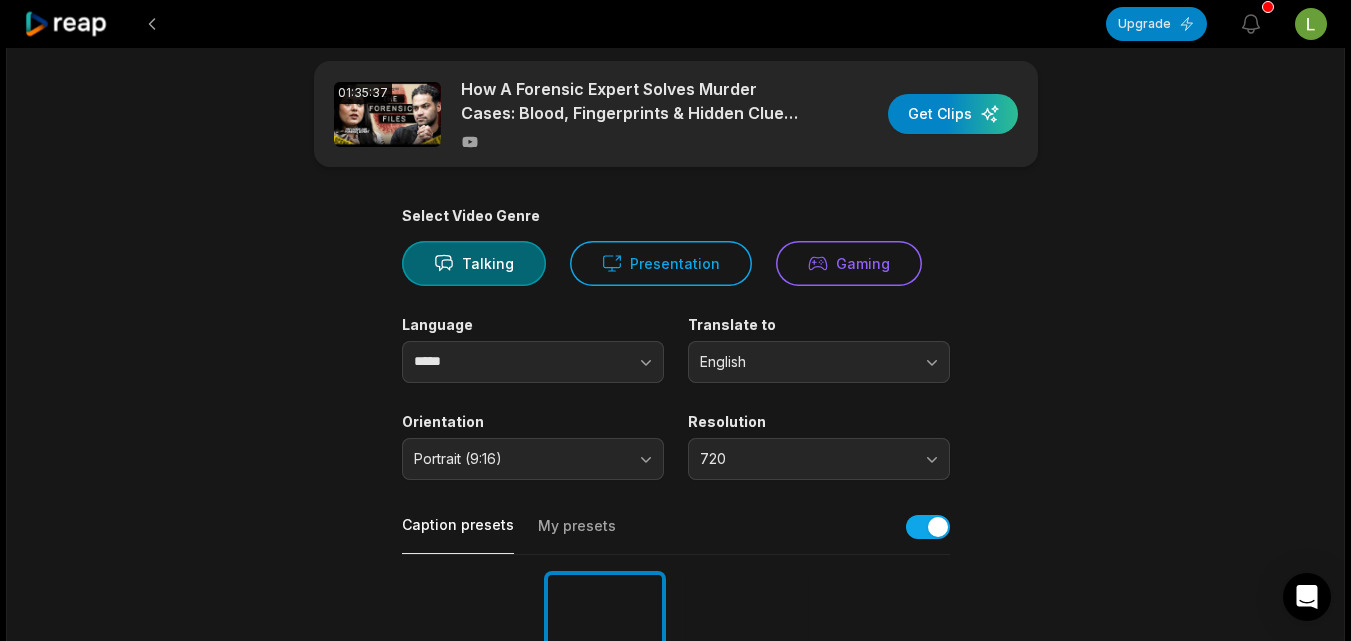 scroll, scrollTop: 0, scrollLeft: 0, axis: both 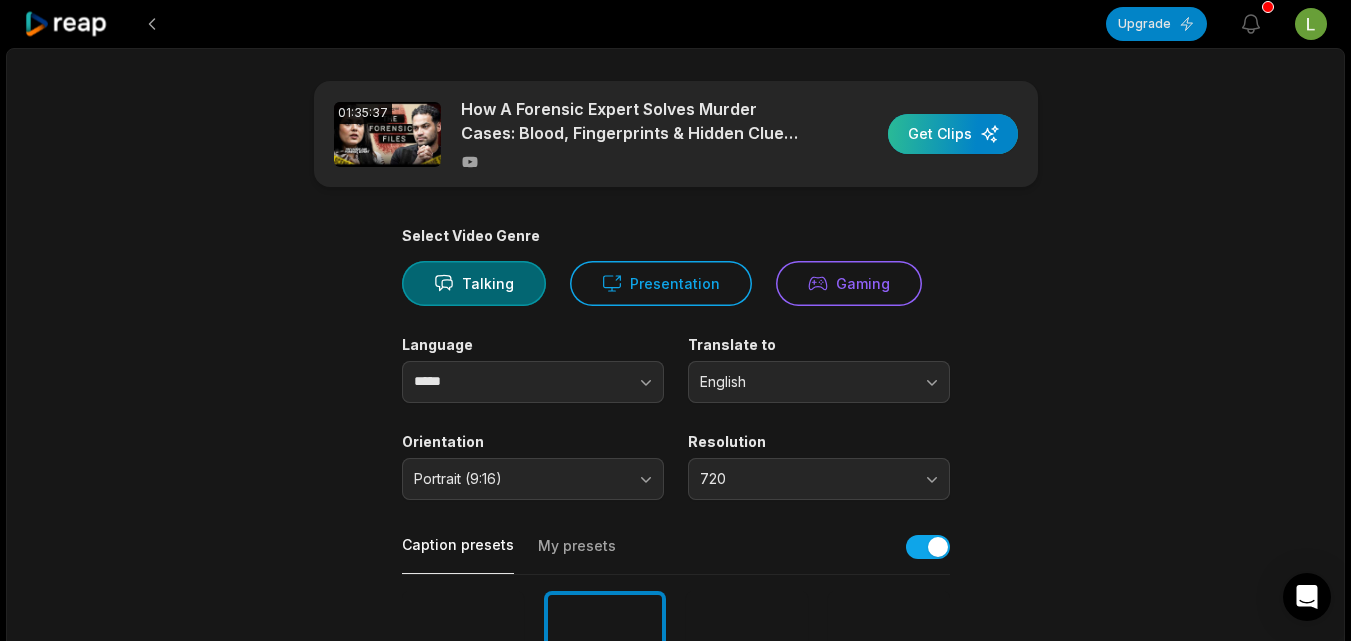 click at bounding box center [953, 134] 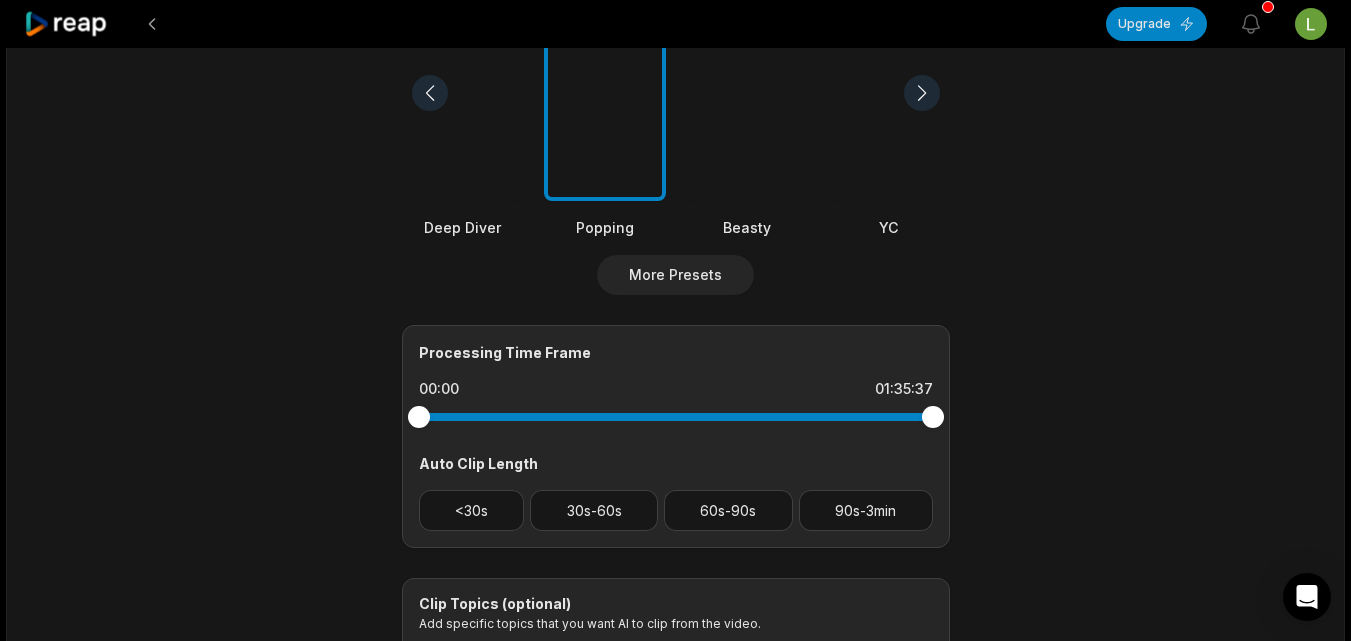 scroll, scrollTop: 607, scrollLeft: 0, axis: vertical 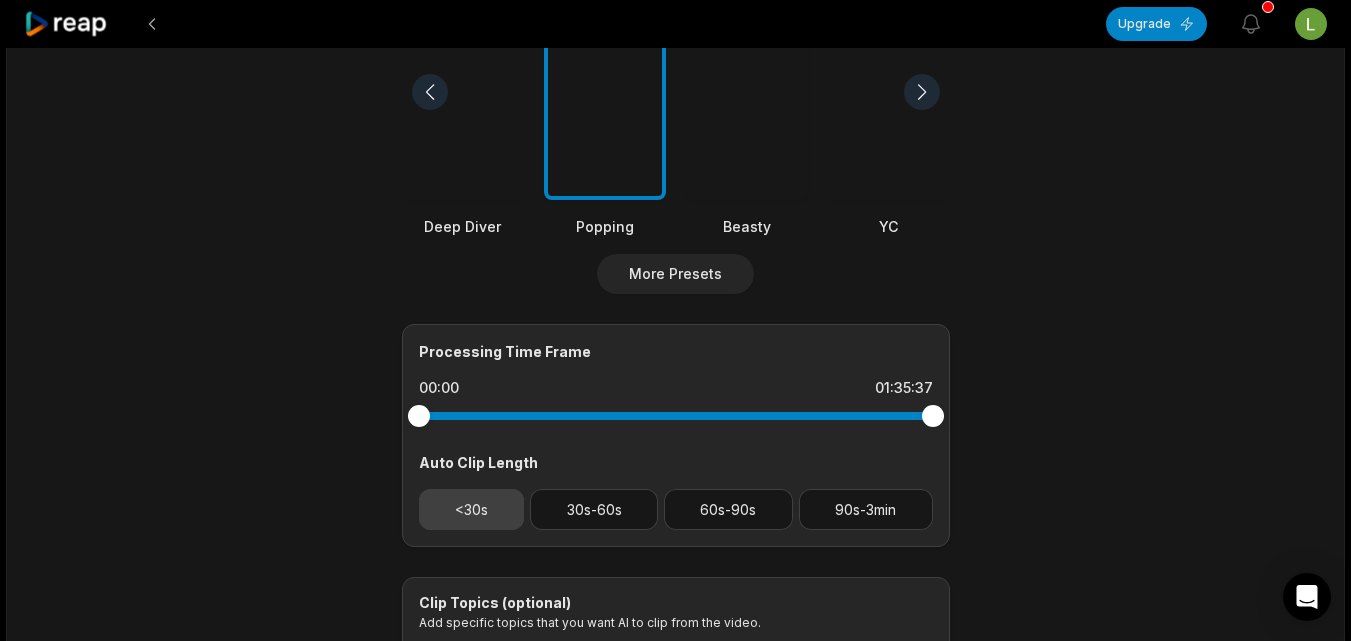 click on "<30s" at bounding box center (472, 509) 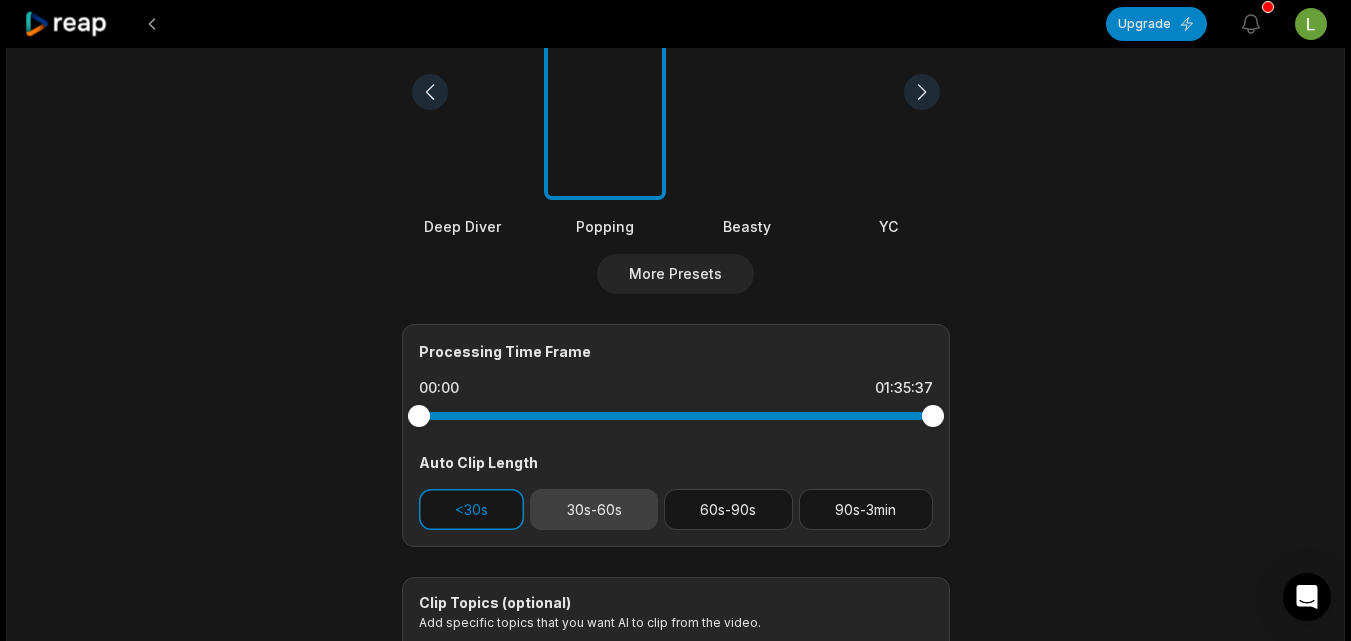click on "30s-60s" at bounding box center (594, 509) 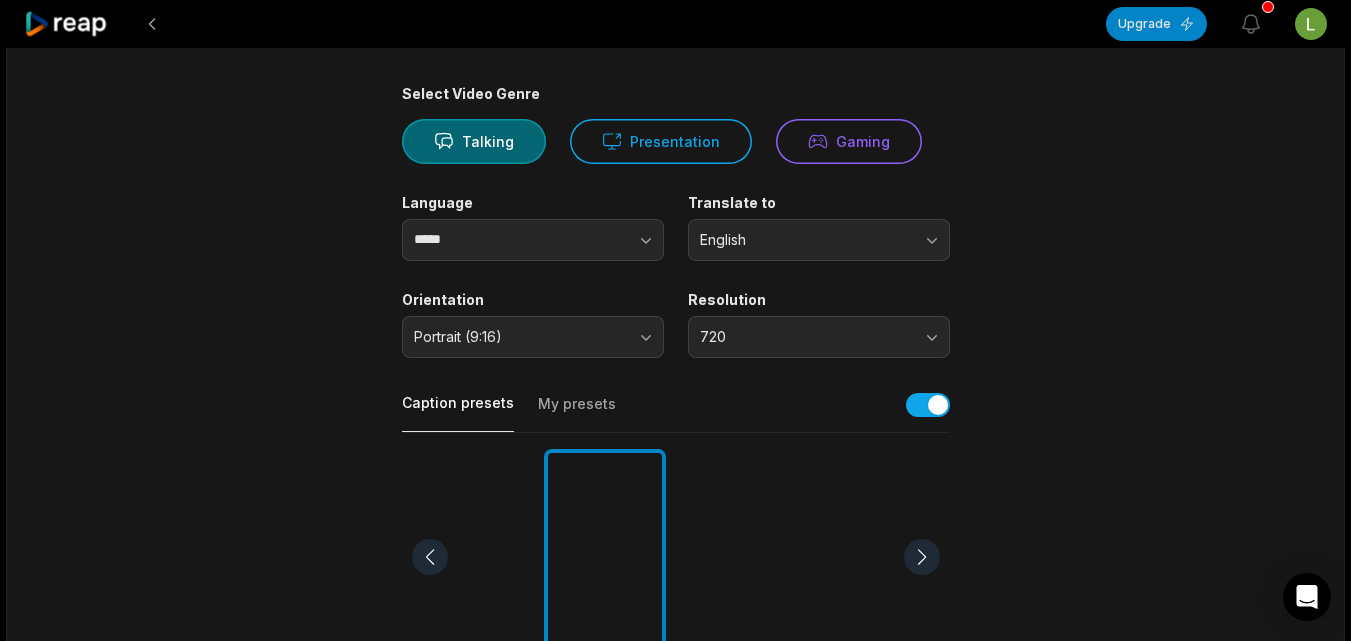 scroll, scrollTop: 0, scrollLeft: 0, axis: both 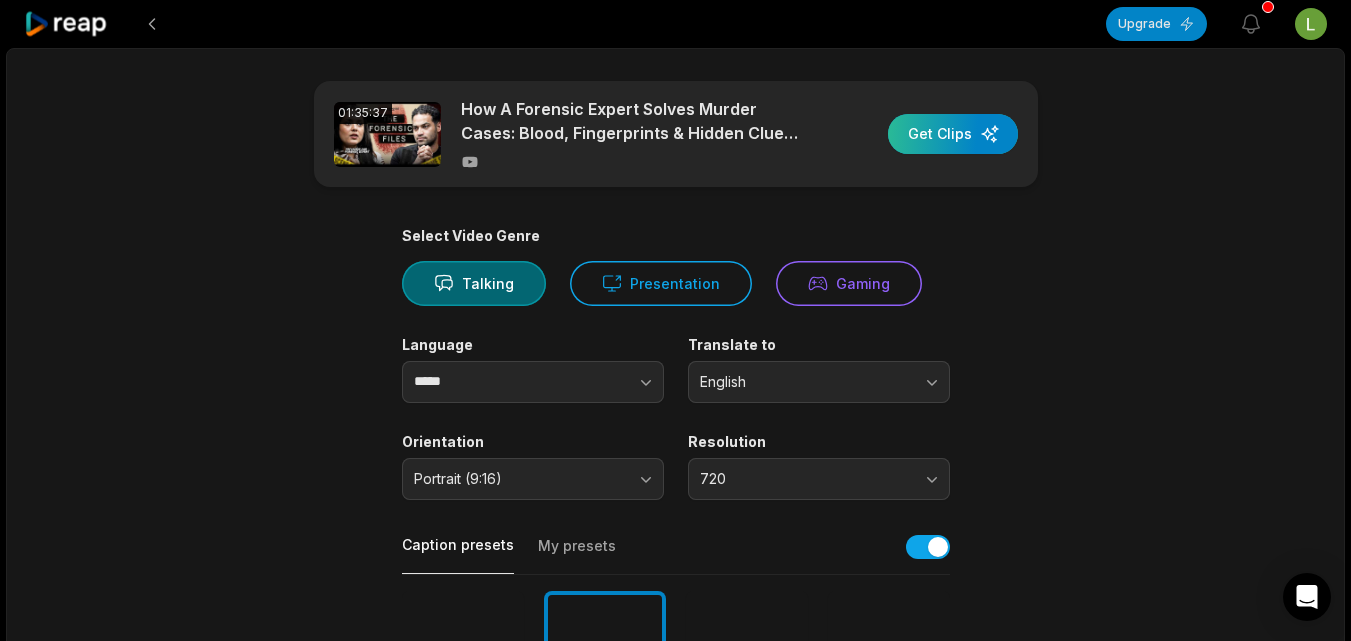 click at bounding box center [953, 134] 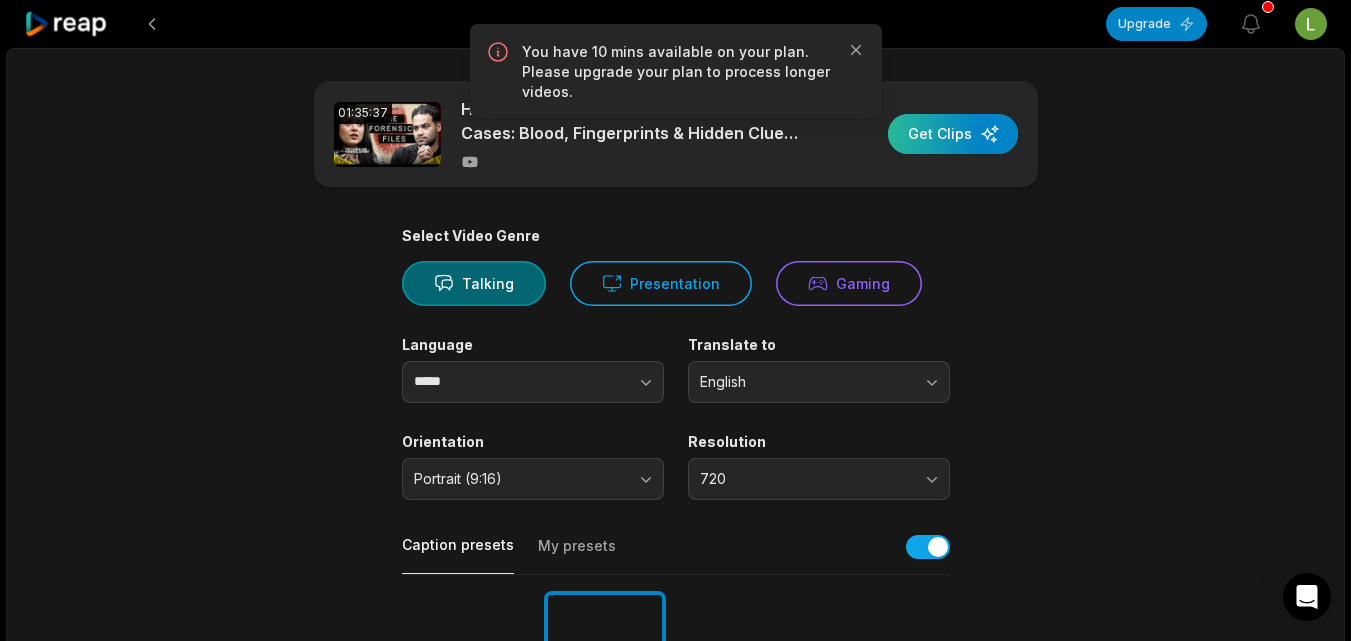click at bounding box center (953, 134) 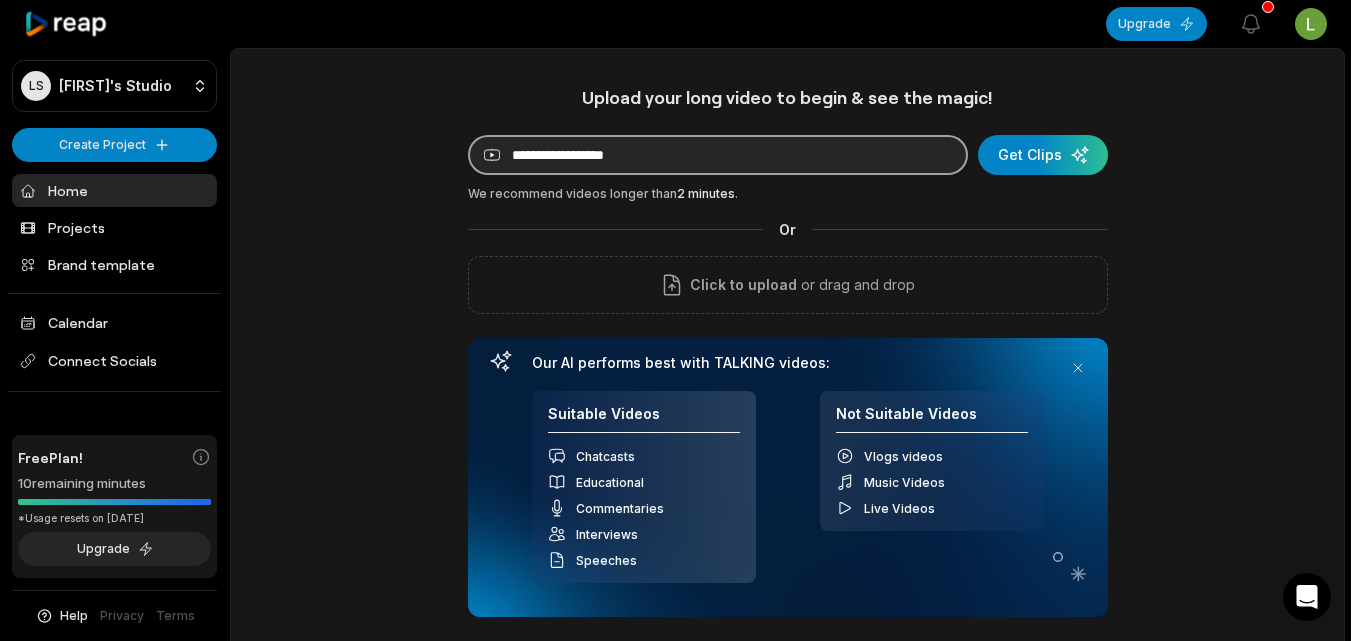 click at bounding box center (718, 155) 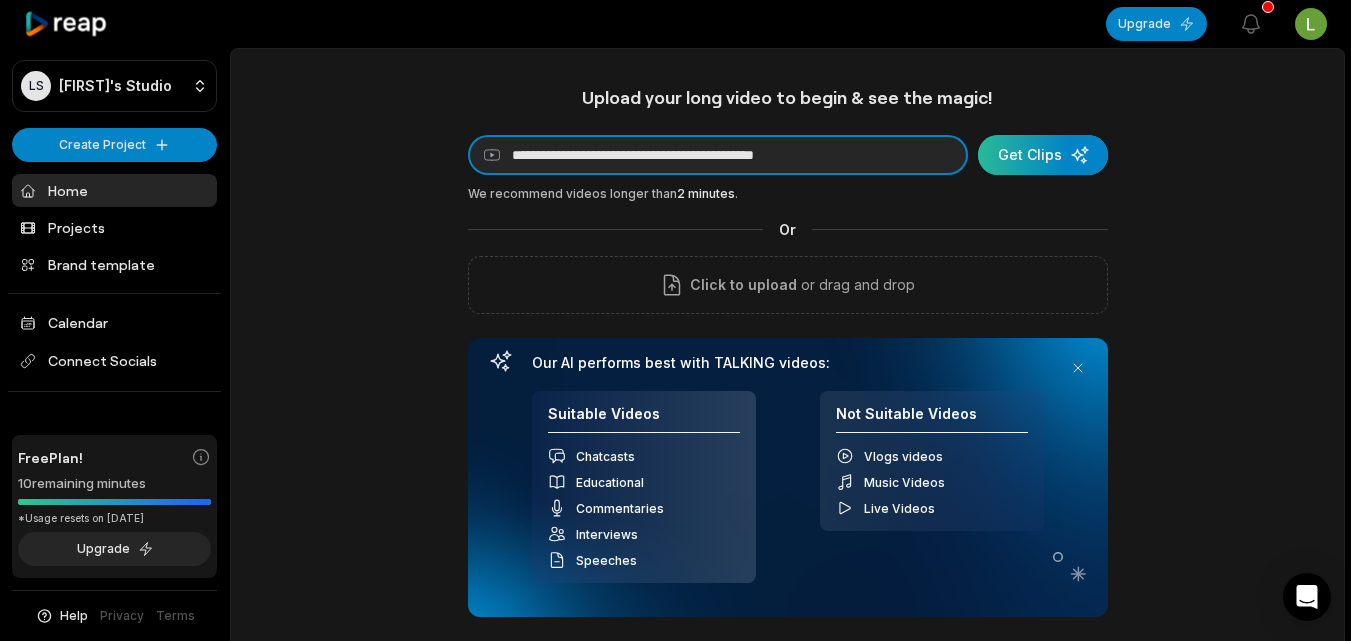 type on "**********" 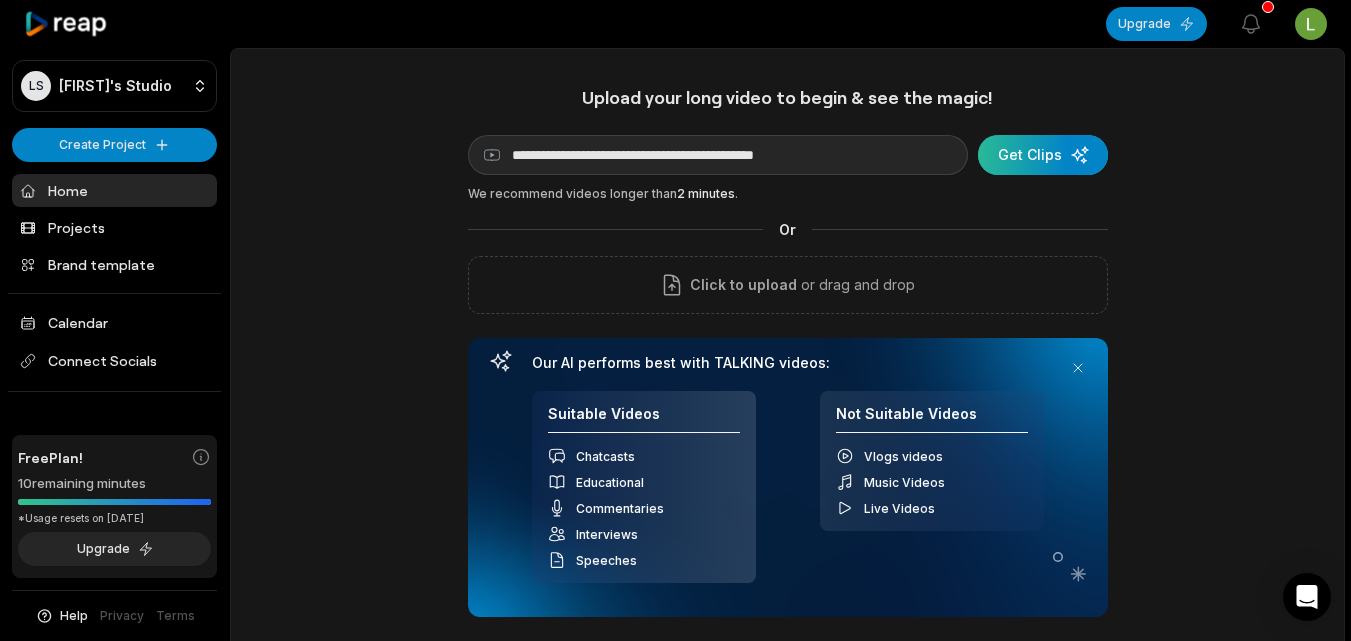 click at bounding box center [1043, 155] 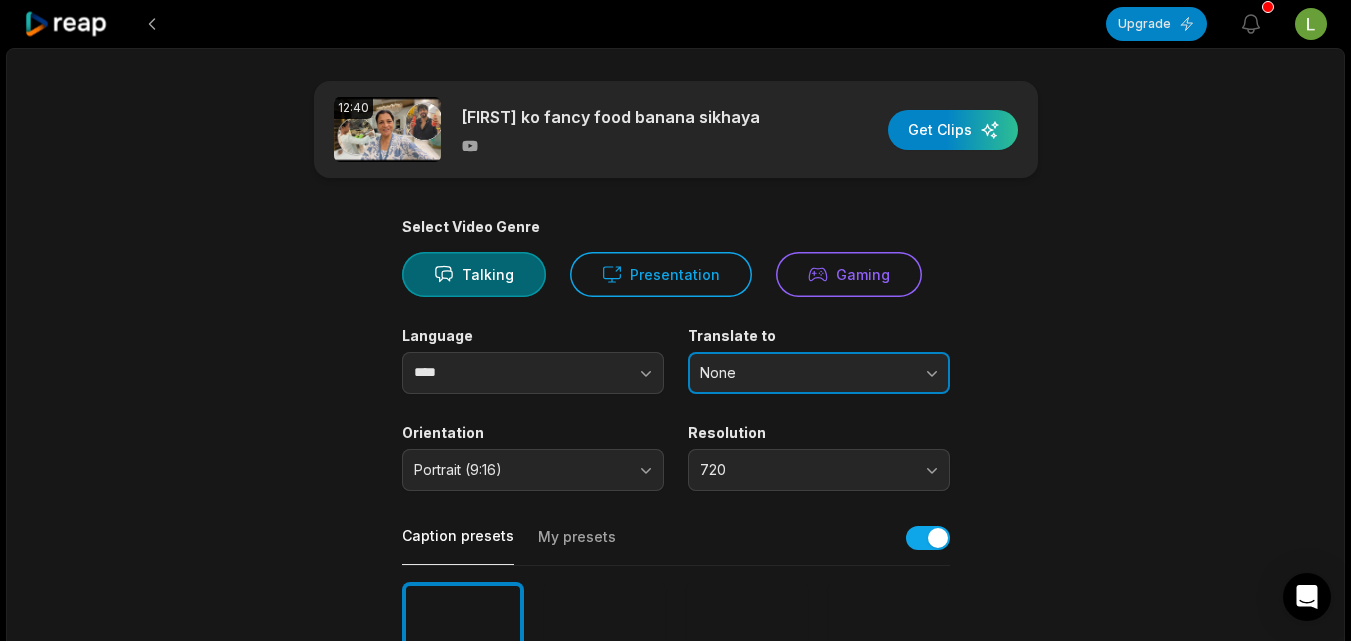 click on "None" at bounding box center (819, 373) 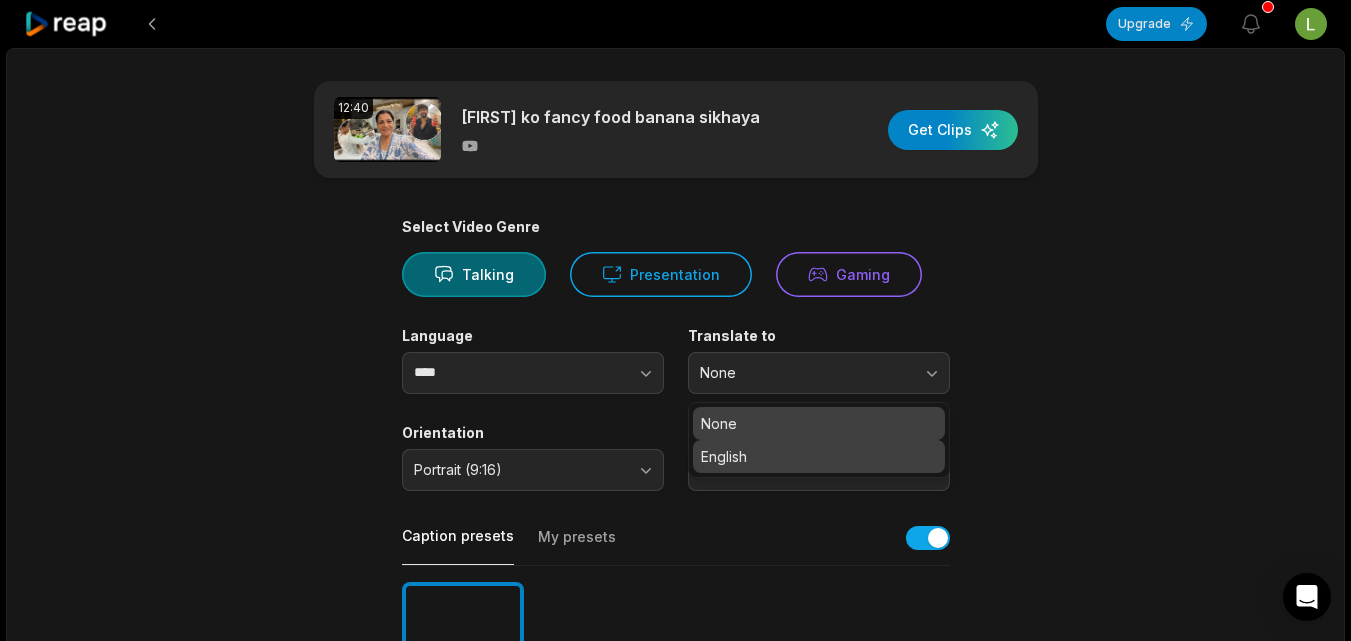 click on "English" at bounding box center [819, 456] 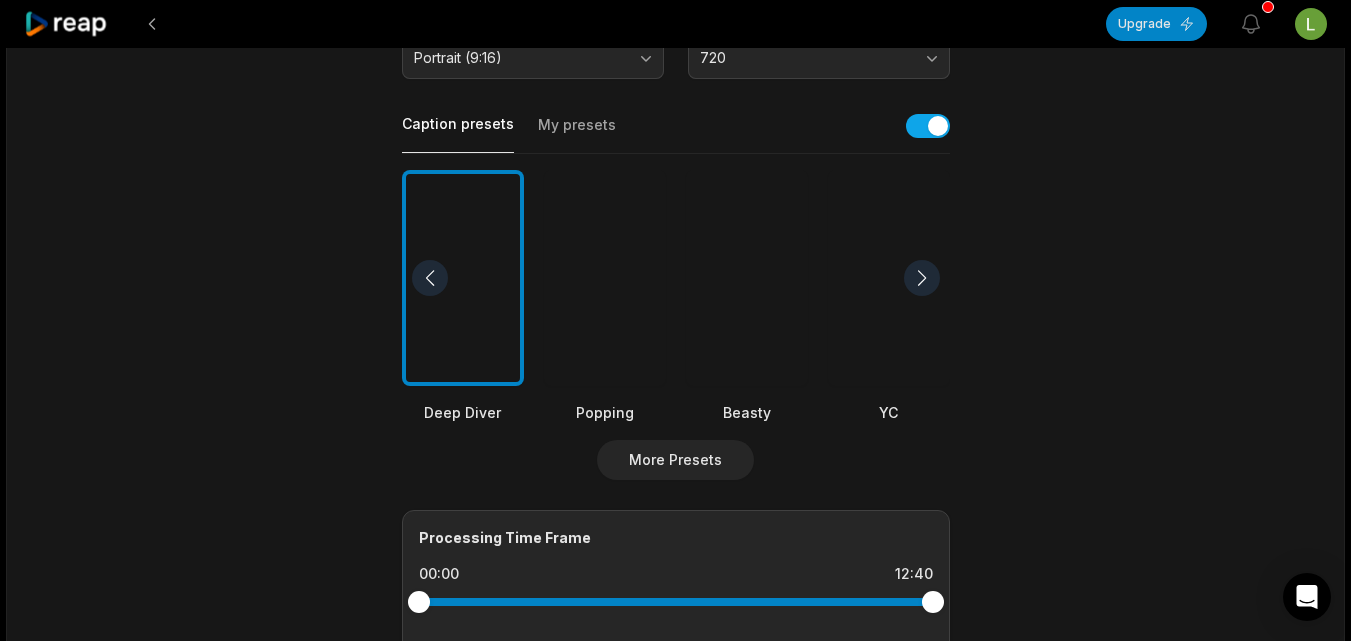 scroll, scrollTop: 413, scrollLeft: 0, axis: vertical 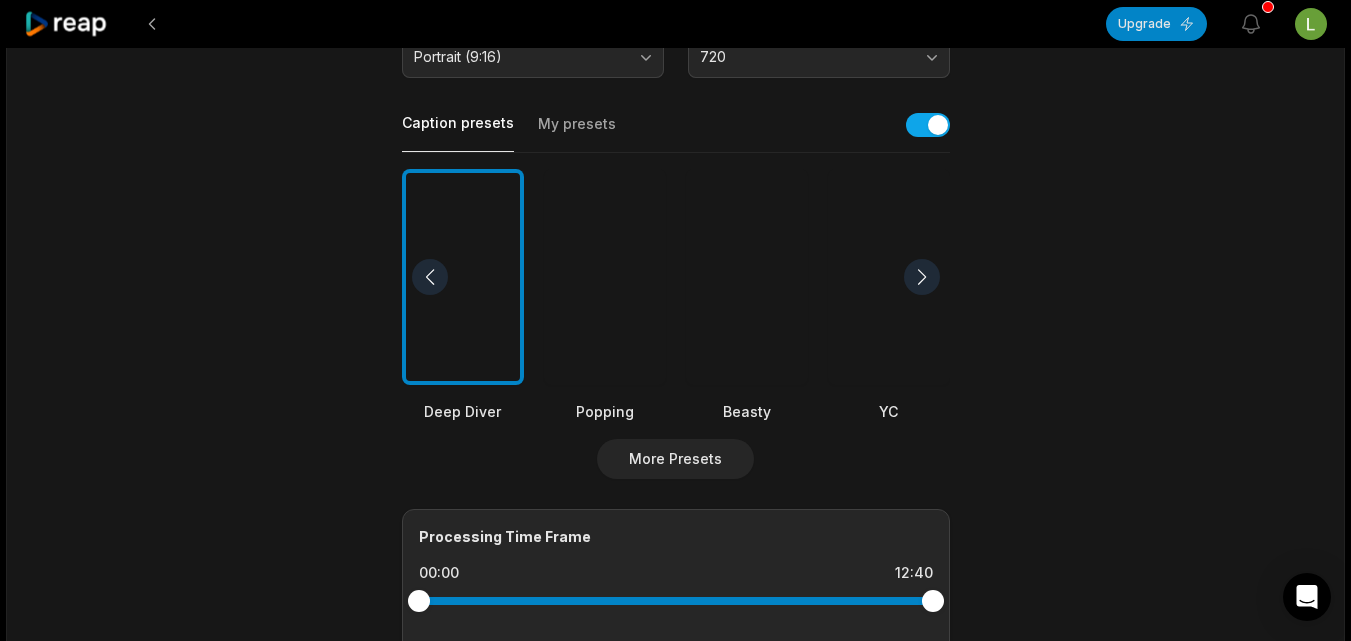 click at bounding box center (605, 277) 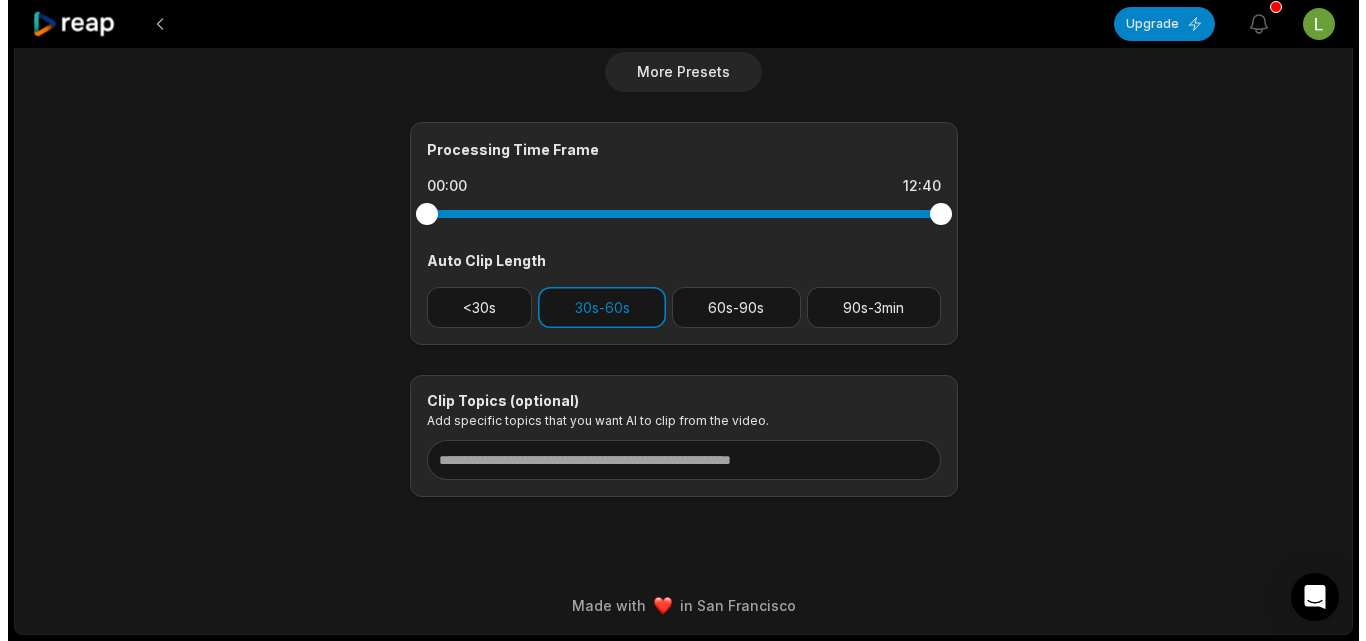 scroll, scrollTop: 0, scrollLeft: 0, axis: both 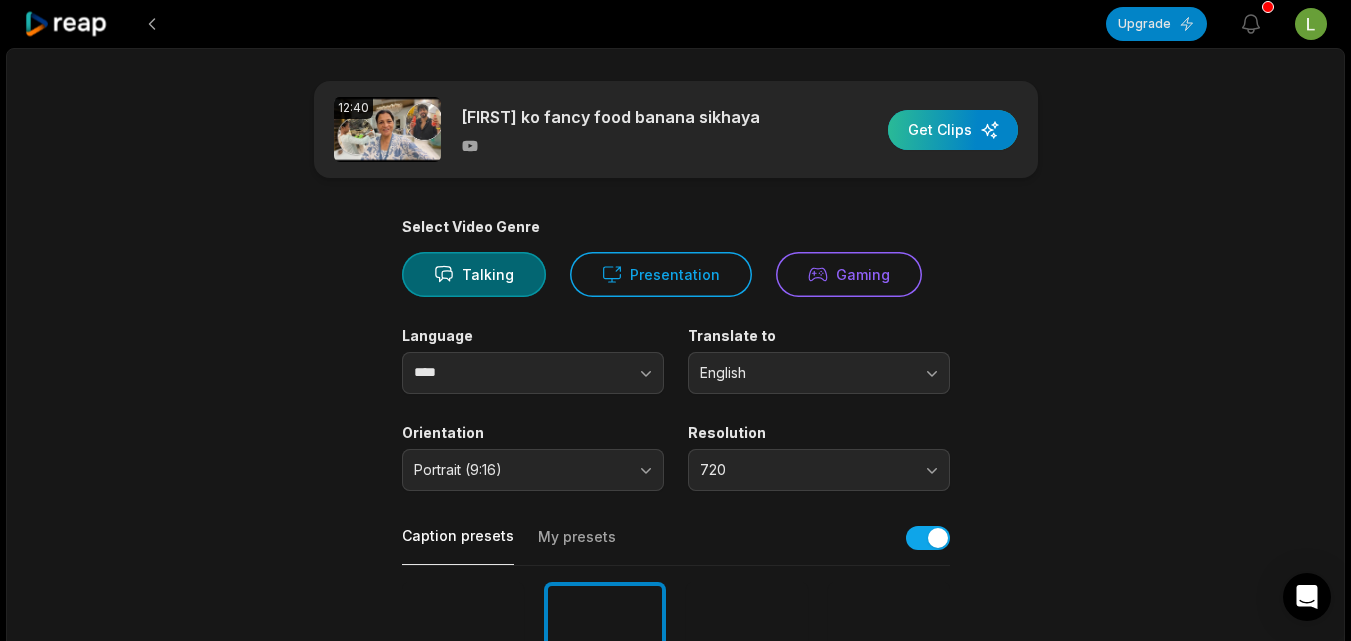 click at bounding box center (953, 130) 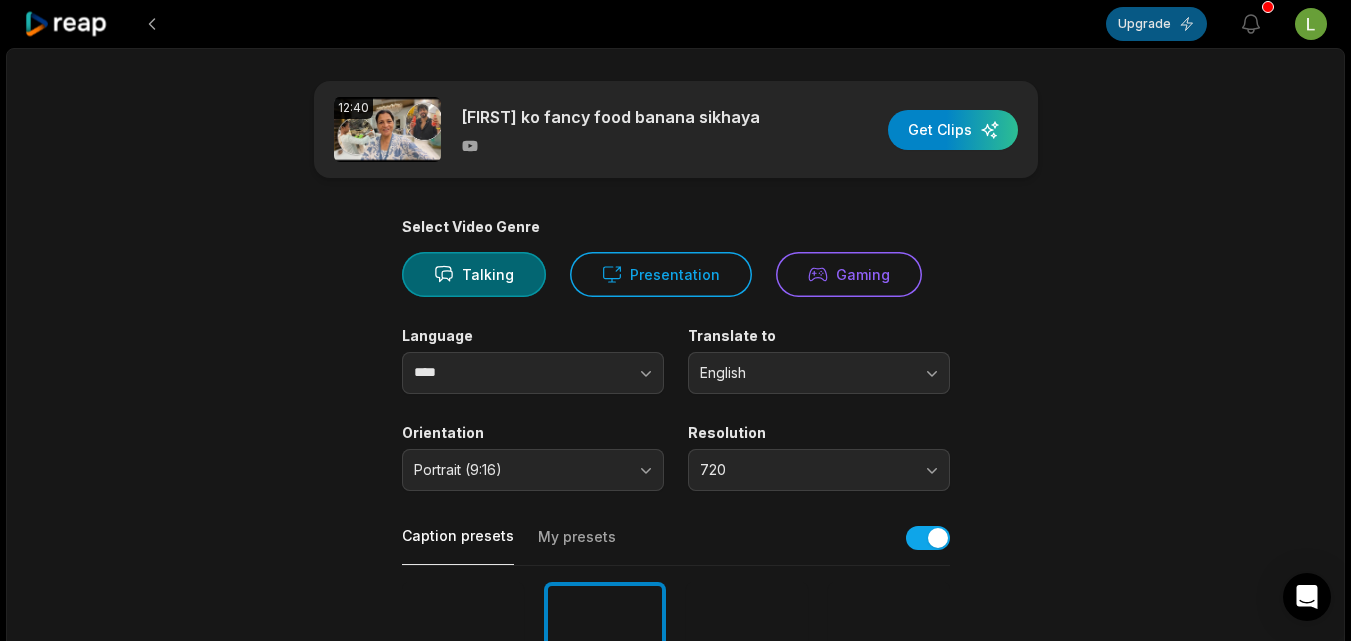 click on "Upgrade" at bounding box center (1156, 24) 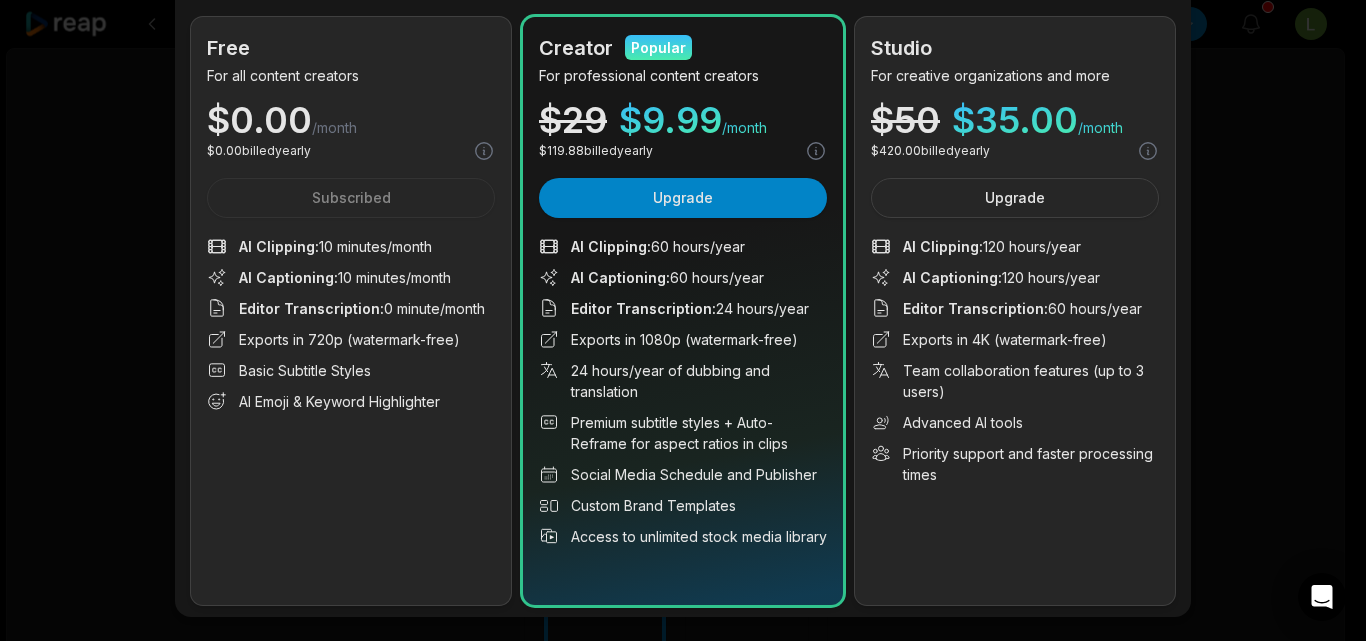 scroll, scrollTop: 173, scrollLeft: 0, axis: vertical 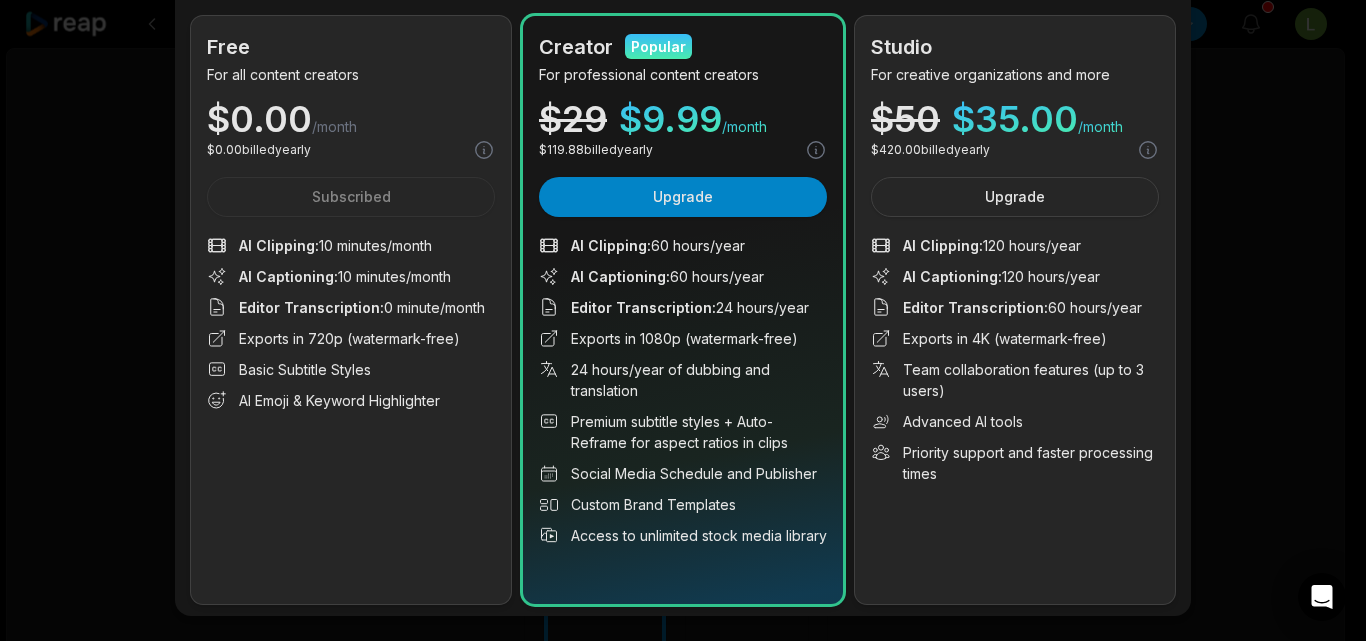 click on "$ 0.00  billed  yearly" at bounding box center [351, 150] 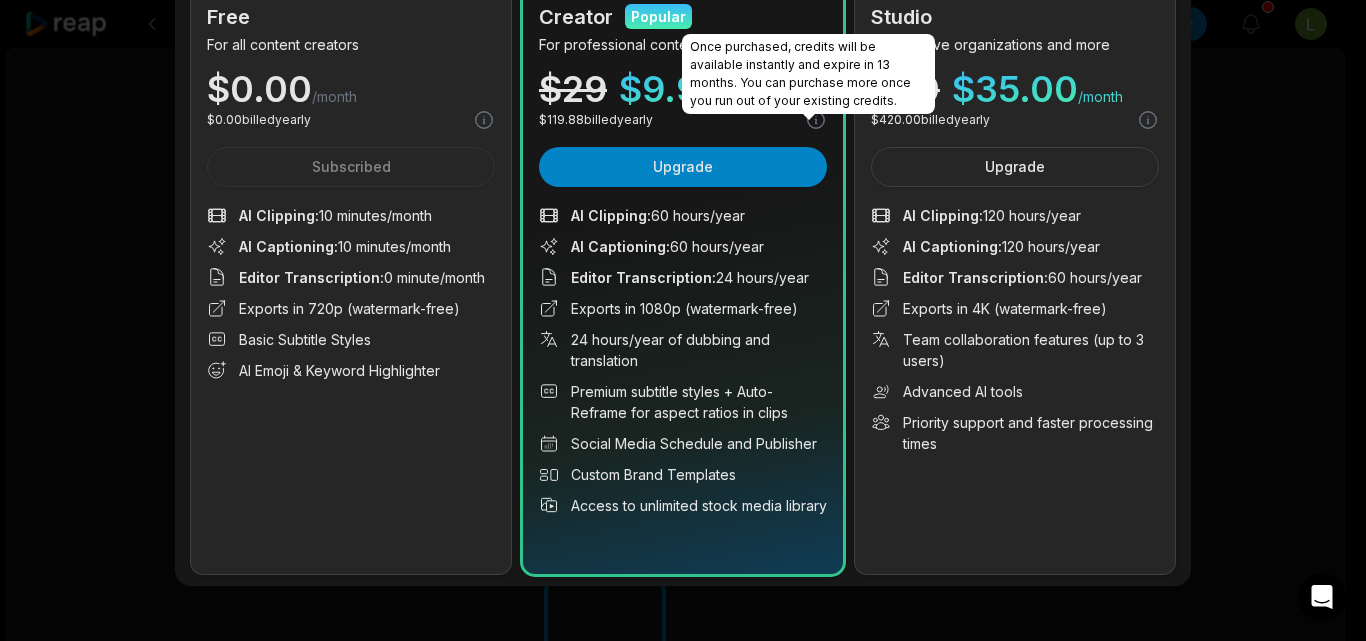 scroll, scrollTop: 0, scrollLeft: 0, axis: both 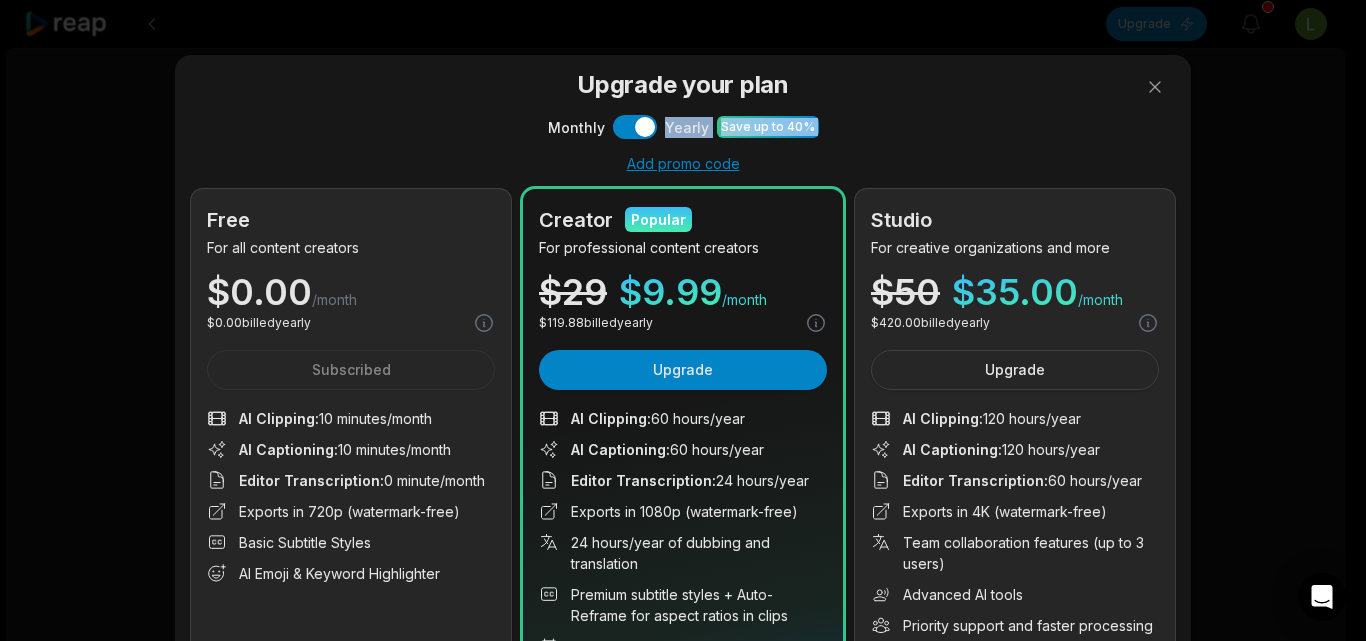 drag, startPoint x: 624, startPoint y: 144, endPoint x: 624, endPoint y: 128, distance: 16 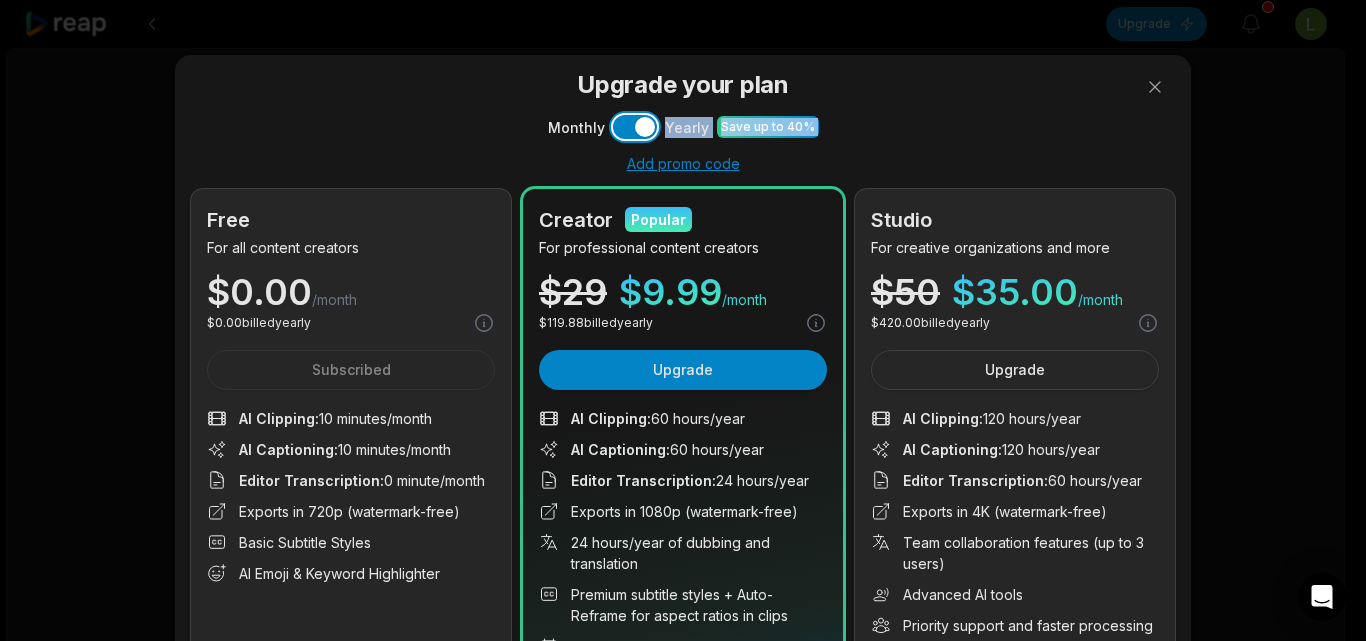 click on "Use setting" at bounding box center (635, 127) 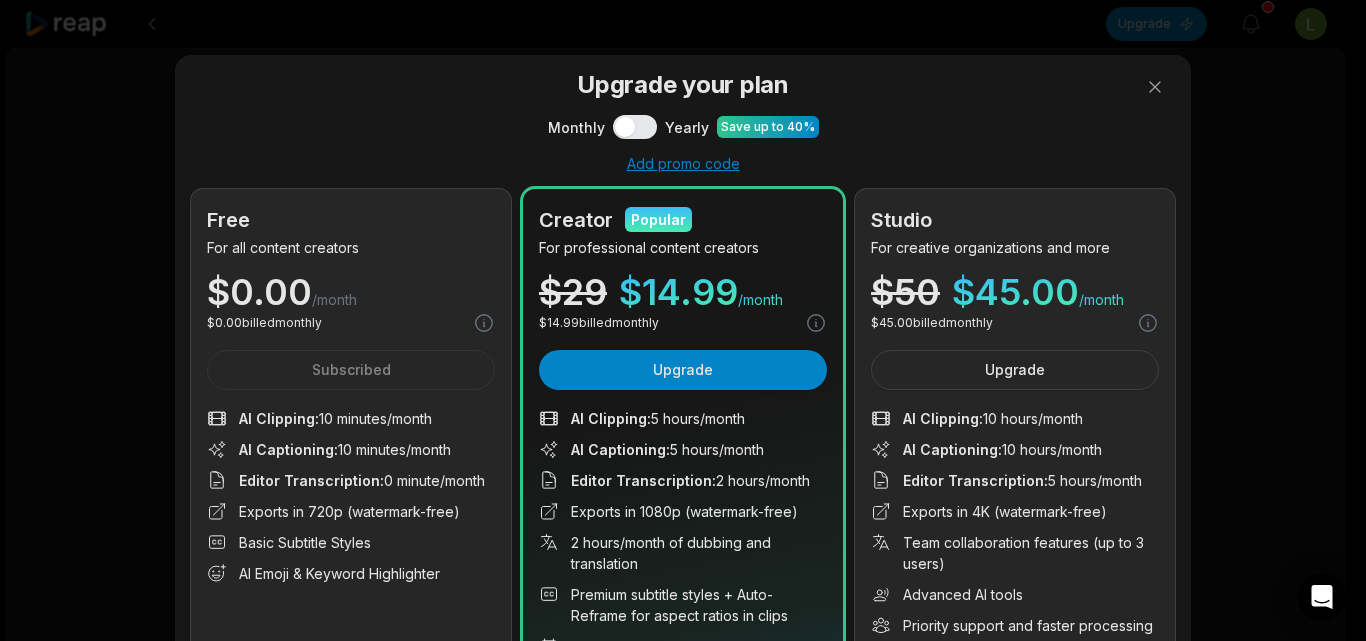 click on "Add promo code" at bounding box center [683, 164] 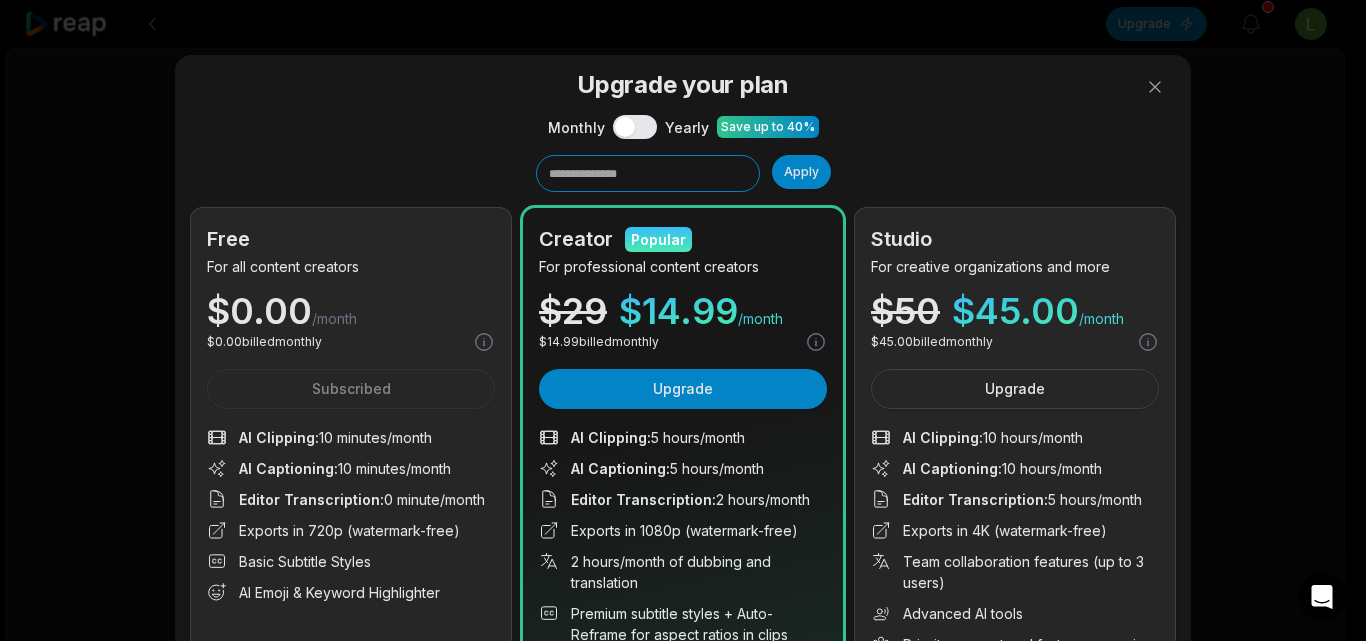 click at bounding box center (648, 173) 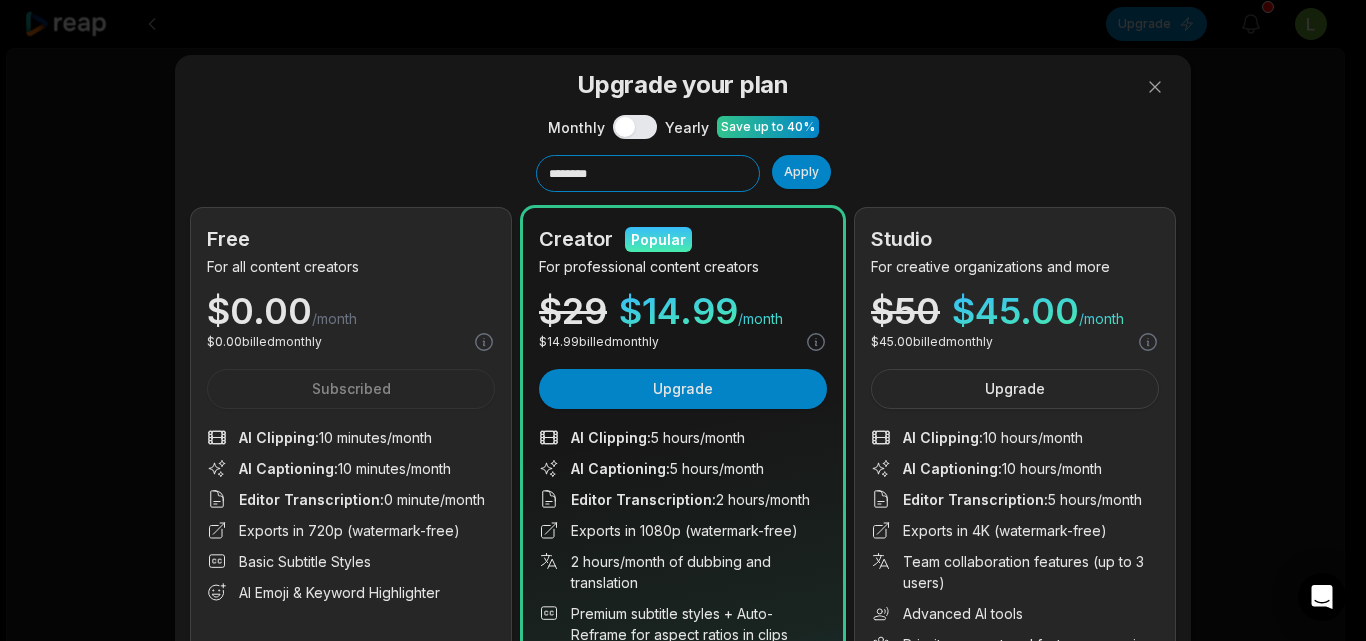 type on "********" 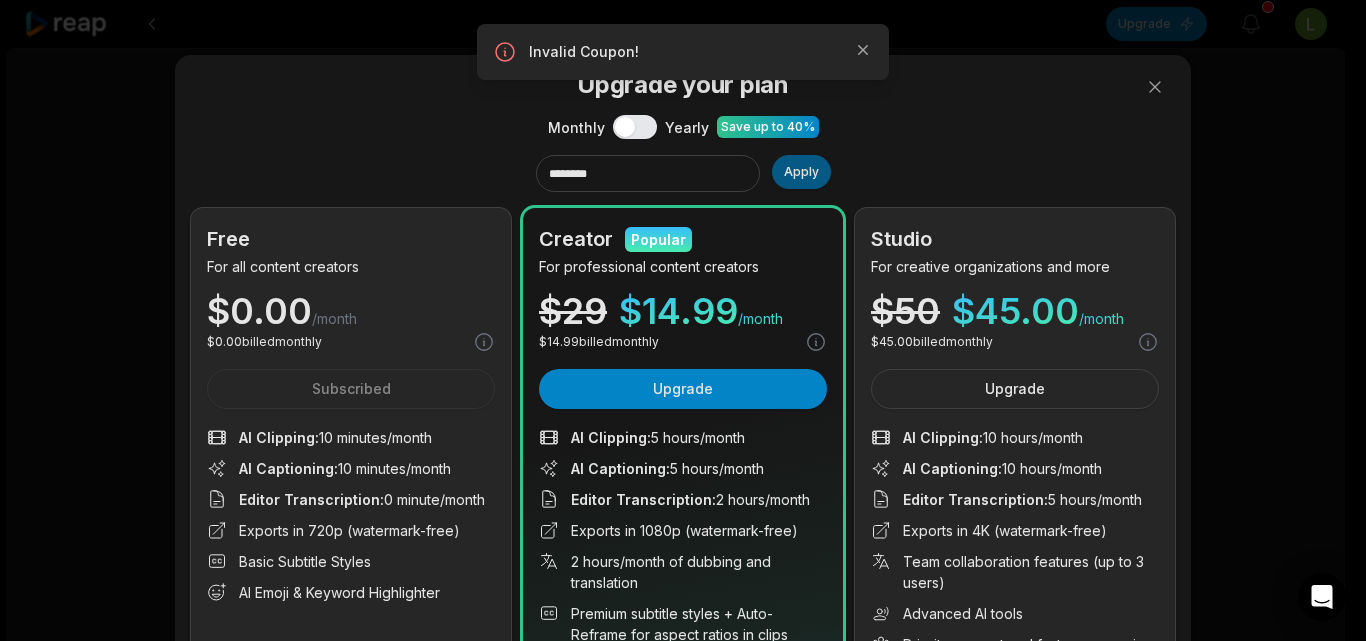 click on "Apply" at bounding box center [801, 172] 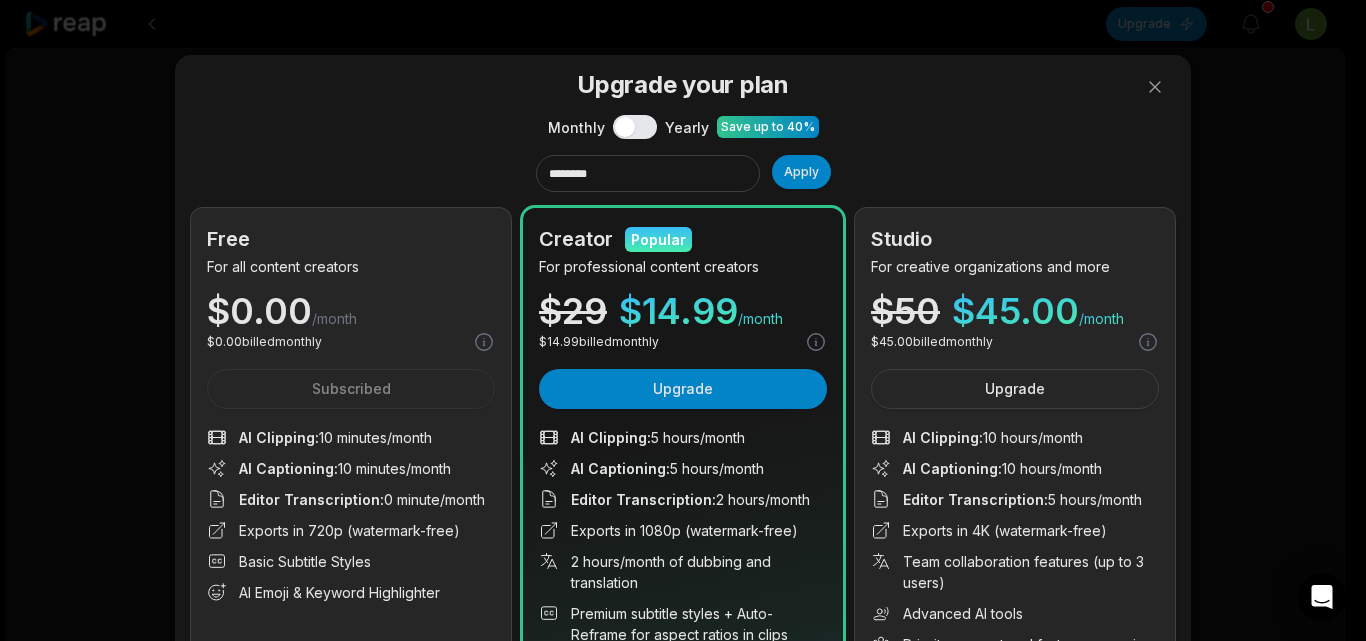 drag, startPoint x: 792, startPoint y: 175, endPoint x: 718, endPoint y: 81, distance: 119.632774 